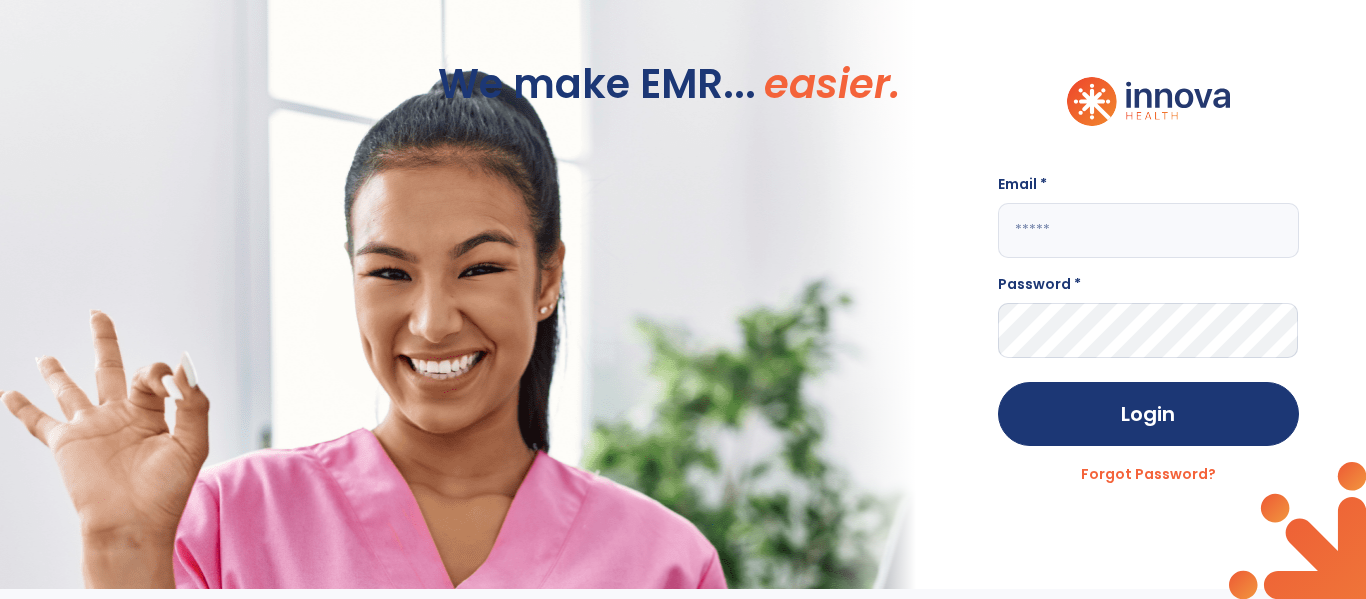 scroll, scrollTop: 0, scrollLeft: 0, axis: both 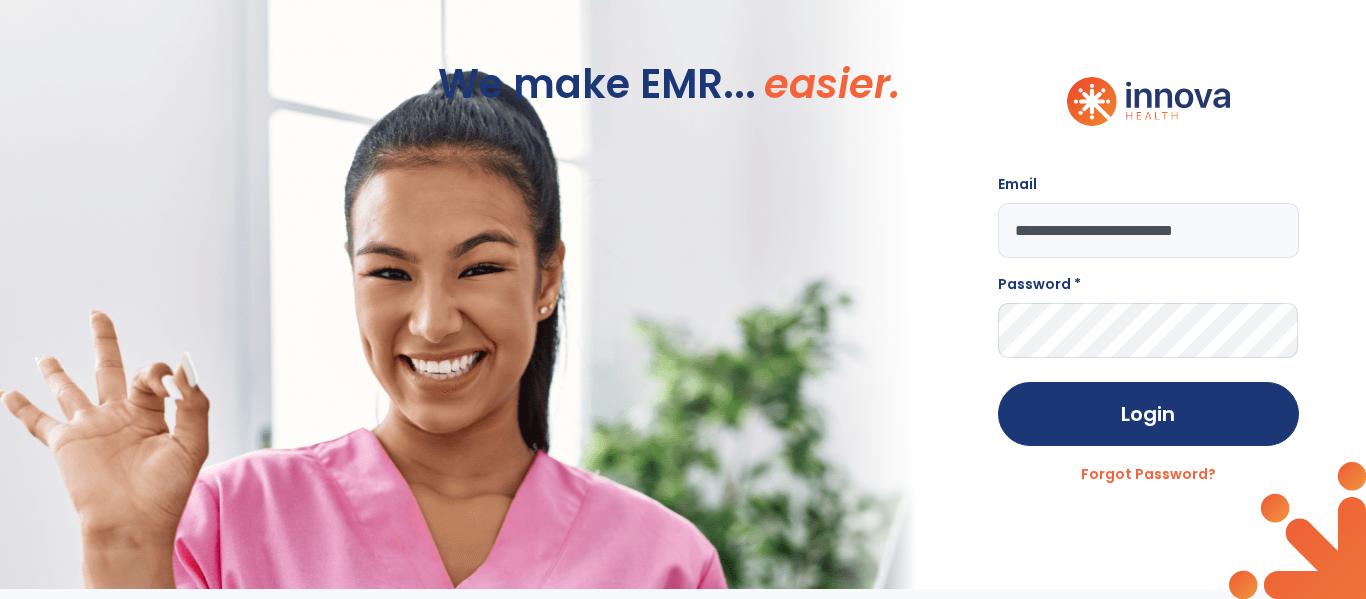 type on "**********" 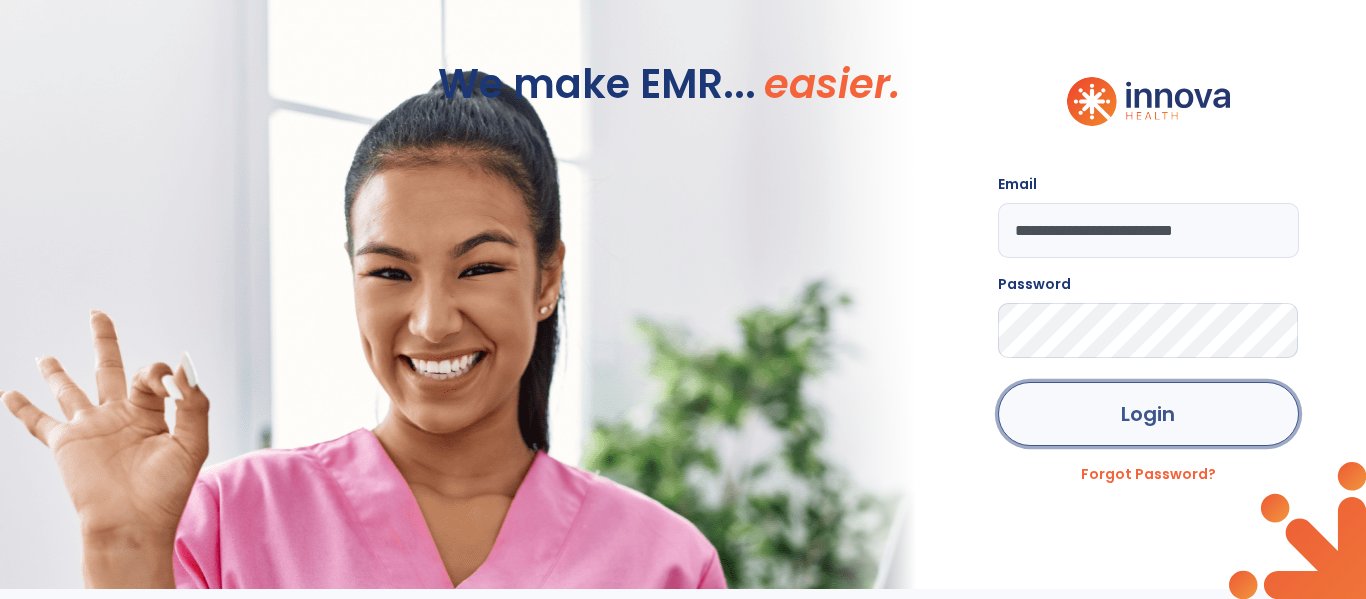 click on "Login" 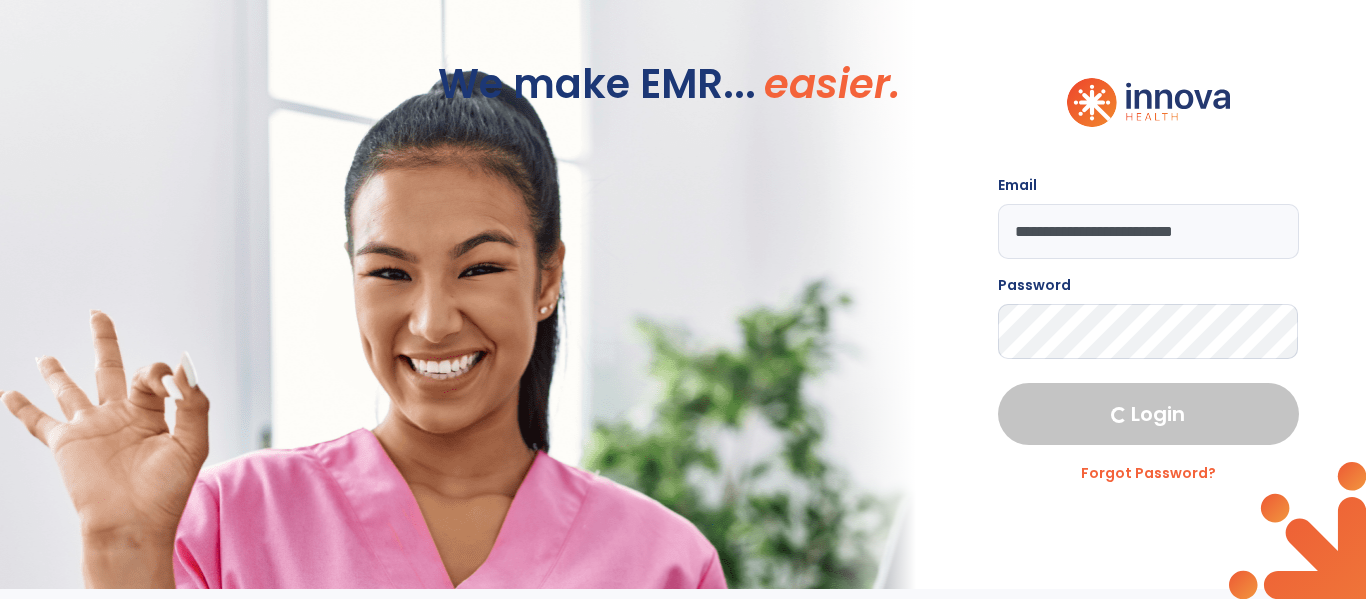 select on "****" 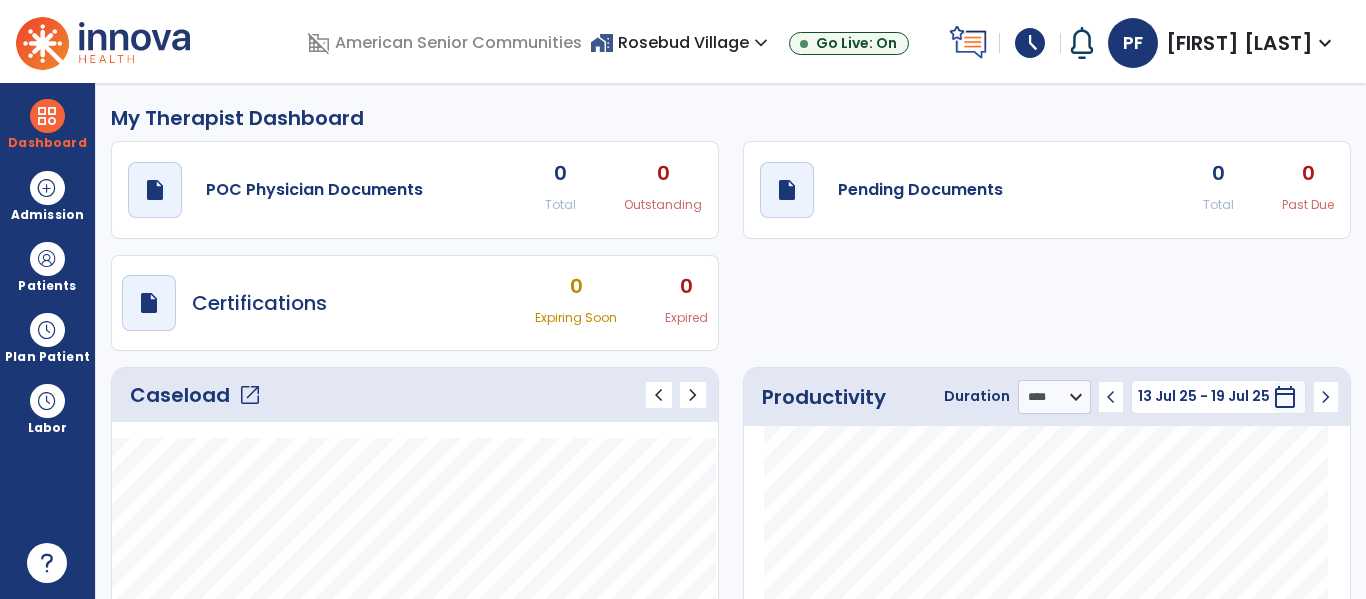 click on "open_in_new" 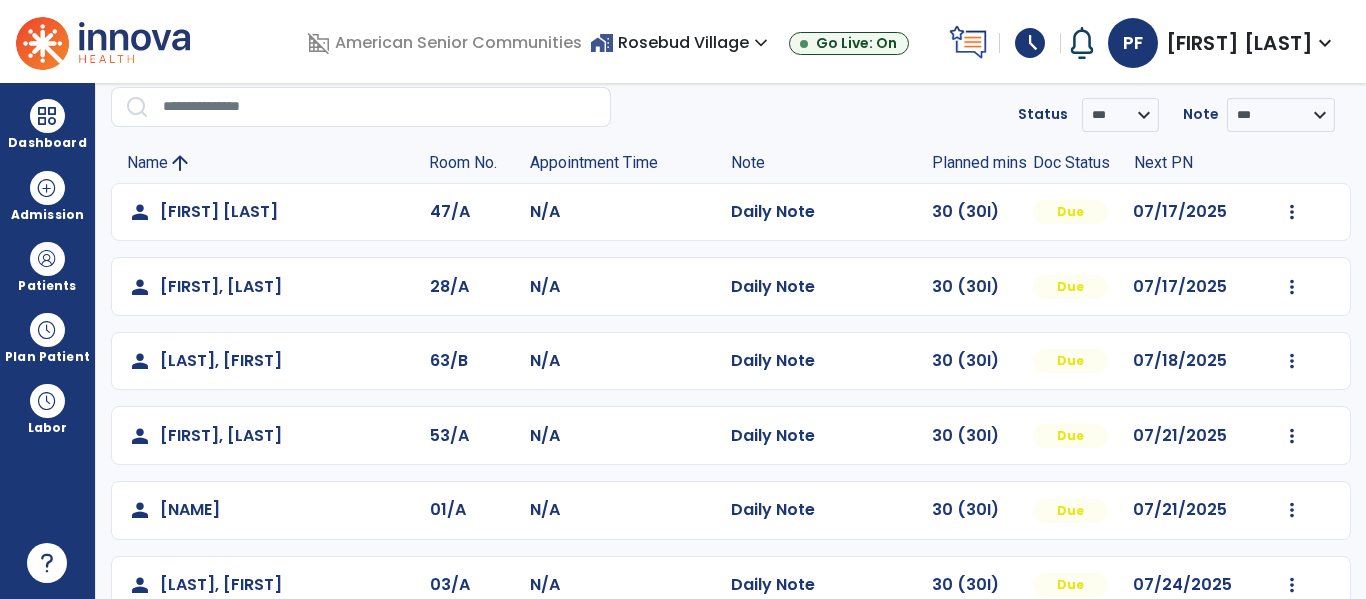 scroll, scrollTop: 125, scrollLeft: 0, axis: vertical 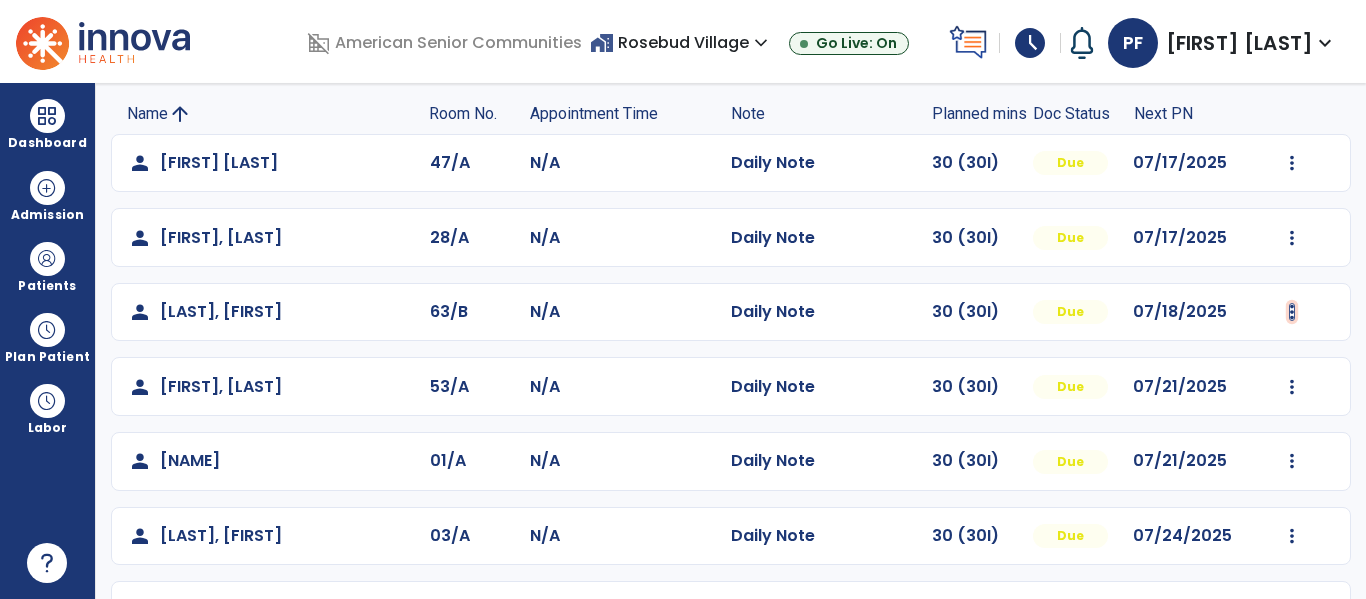 click at bounding box center [1292, 163] 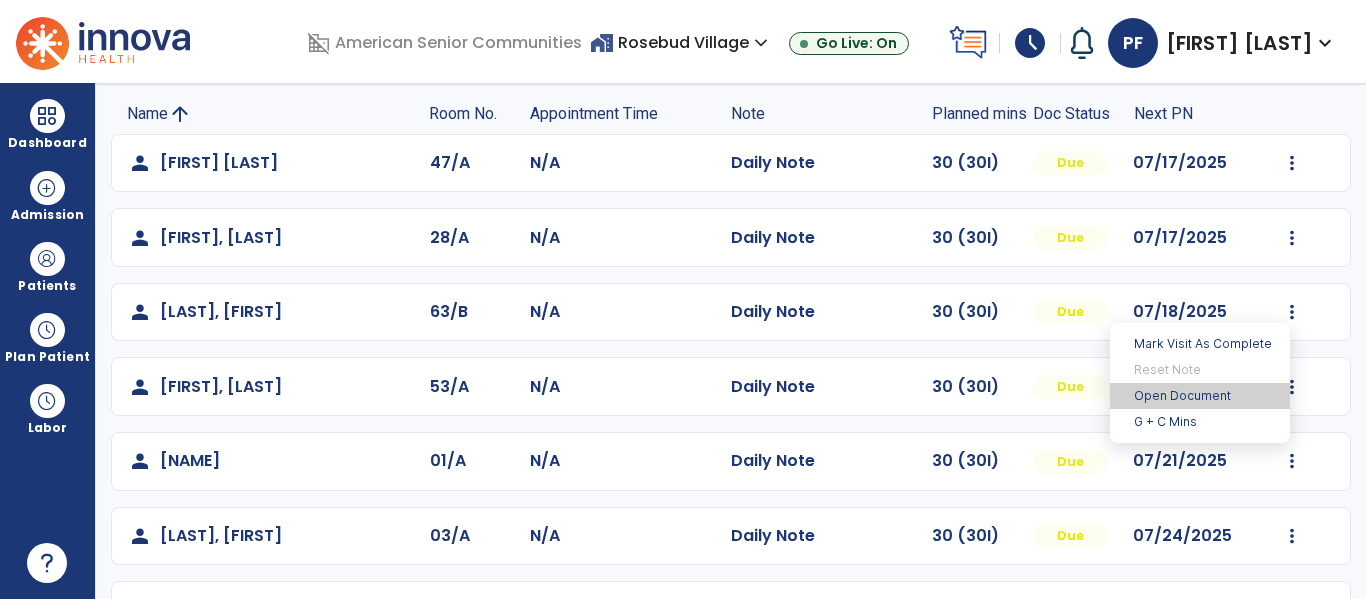click on "Open Document" at bounding box center [1200, 396] 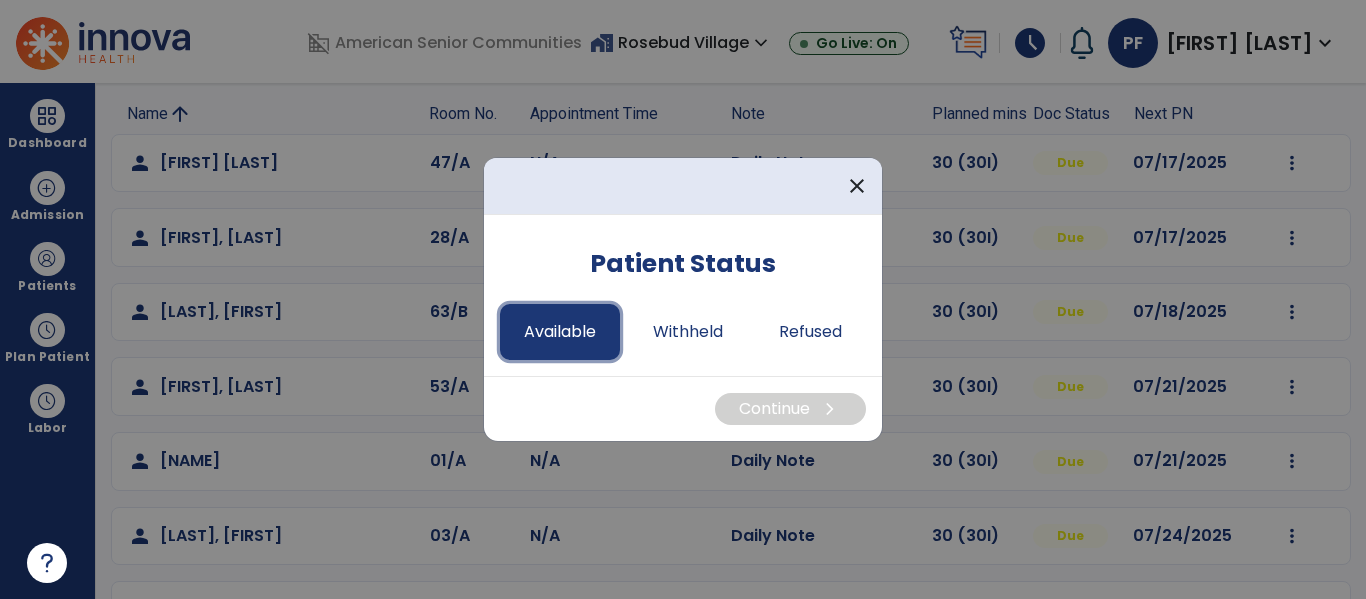 click on "Available" at bounding box center [560, 332] 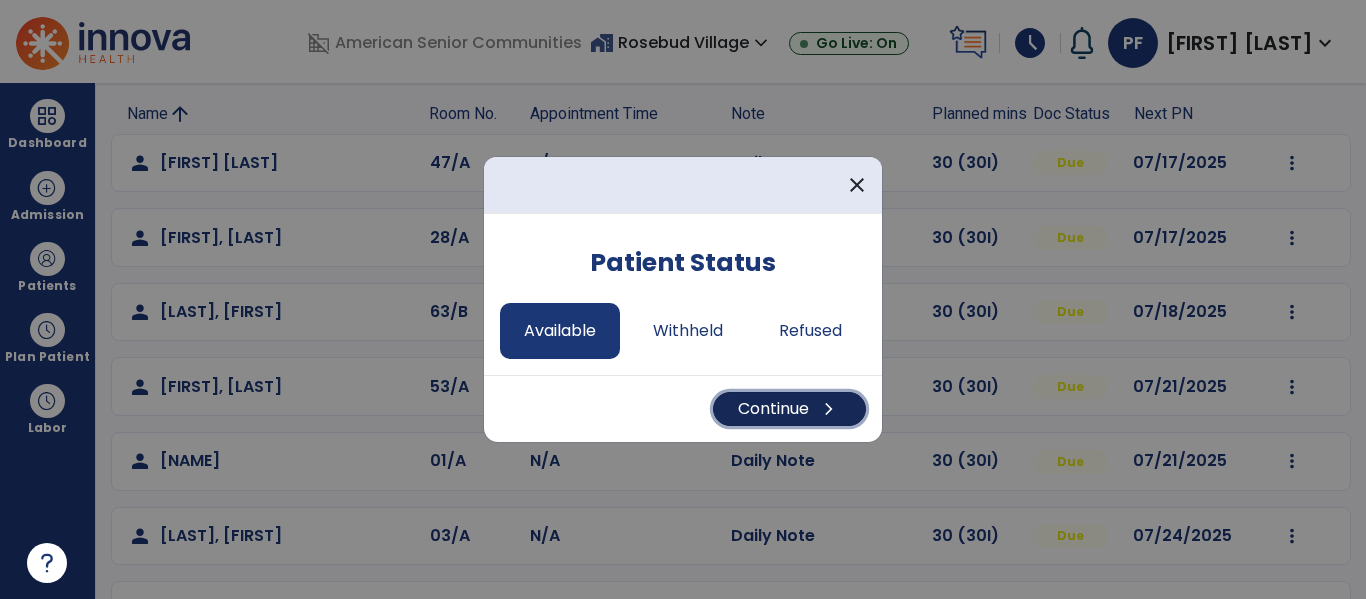 click on "Continue   chevron_right" at bounding box center (789, 409) 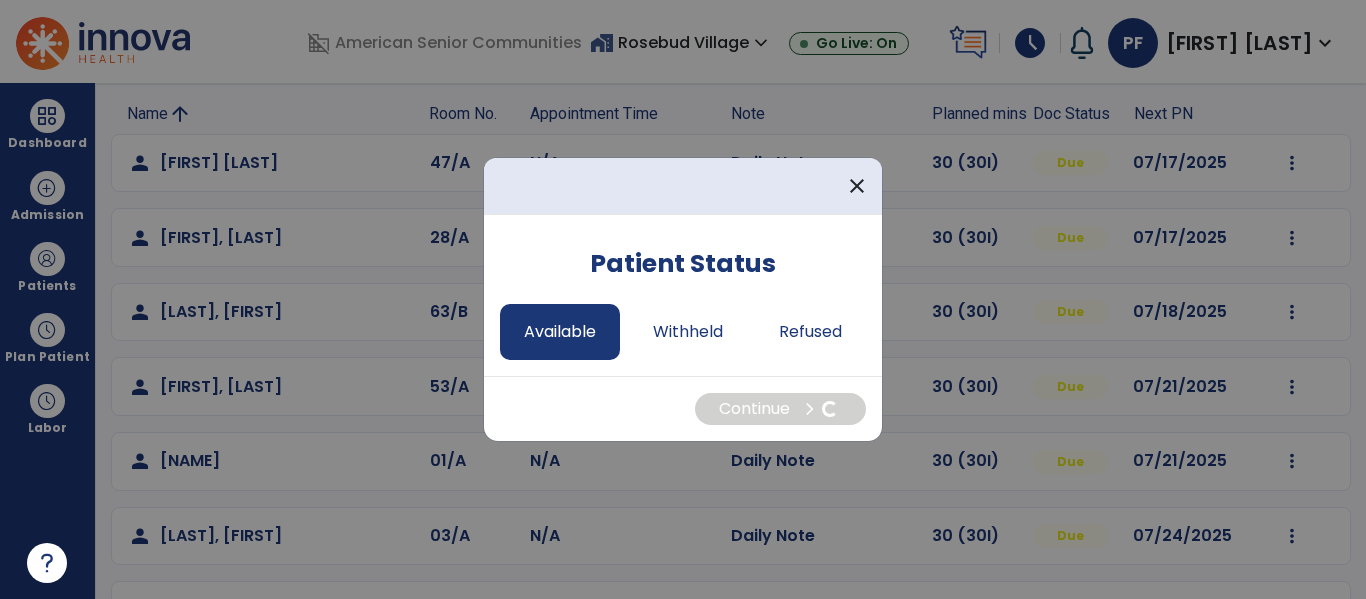 select on "*" 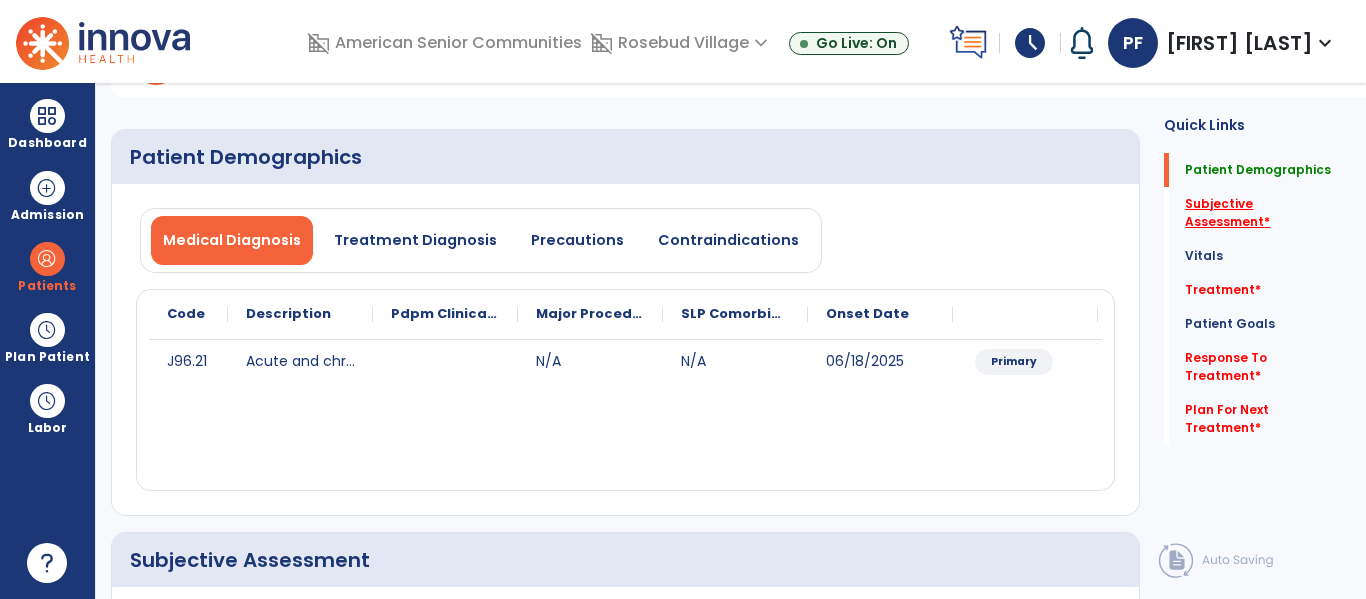 click on "Subjective Assessment   *" 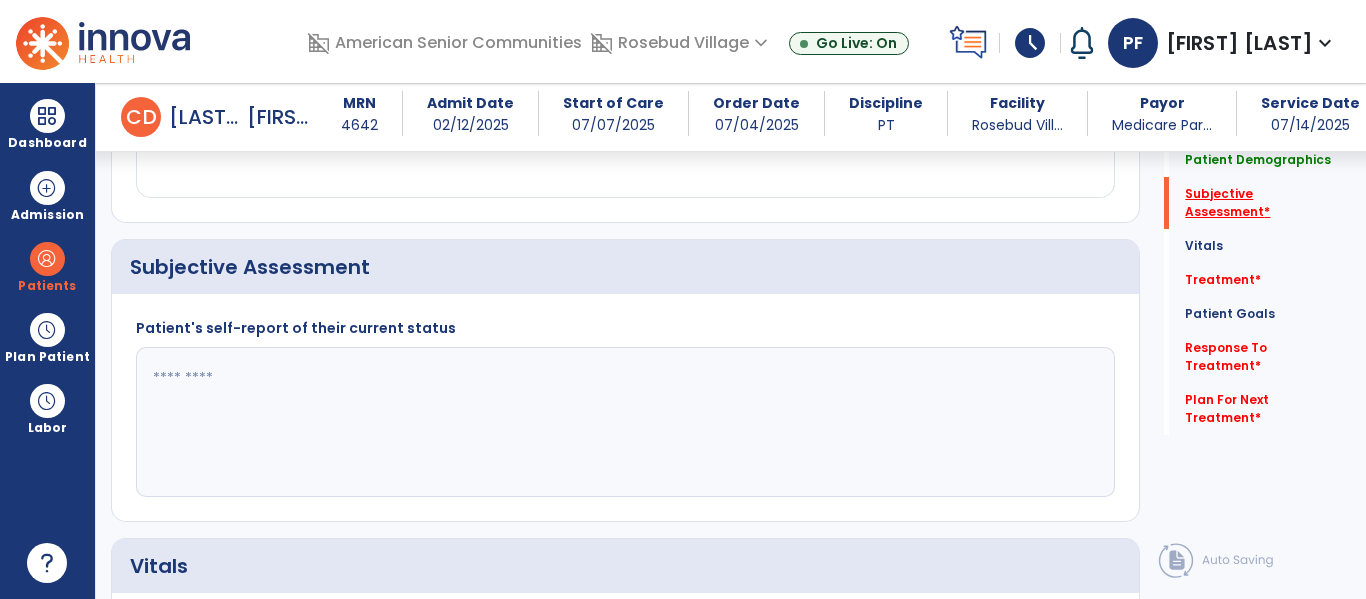 scroll, scrollTop: 457, scrollLeft: 0, axis: vertical 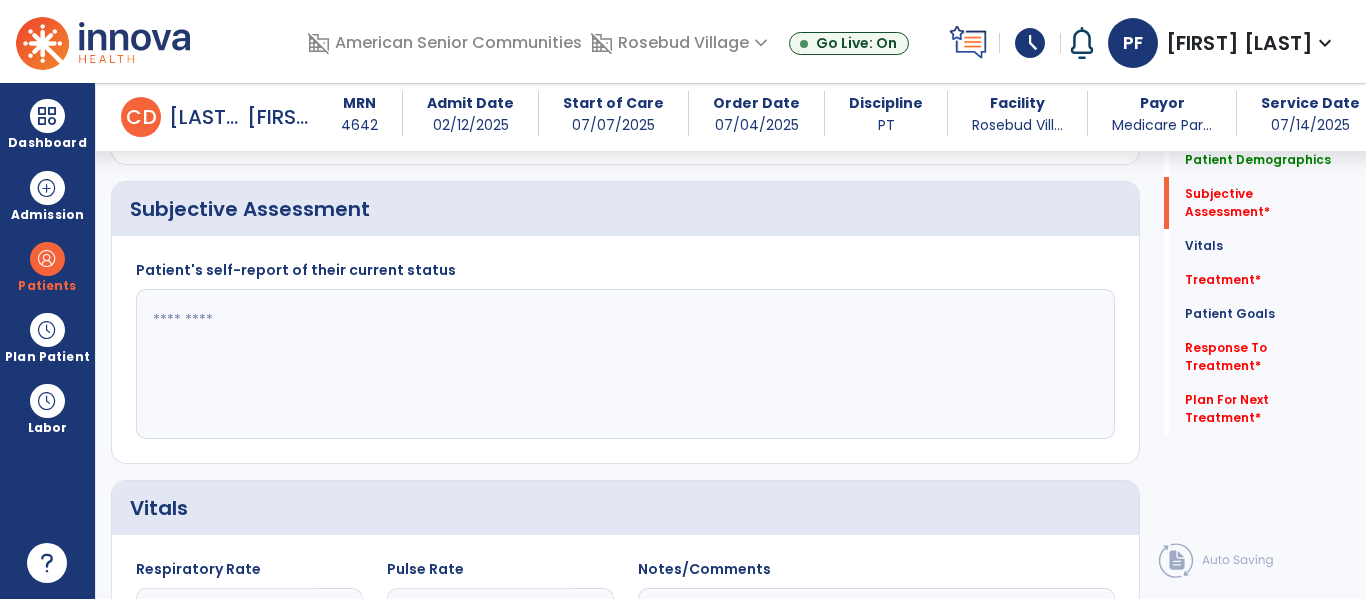 click 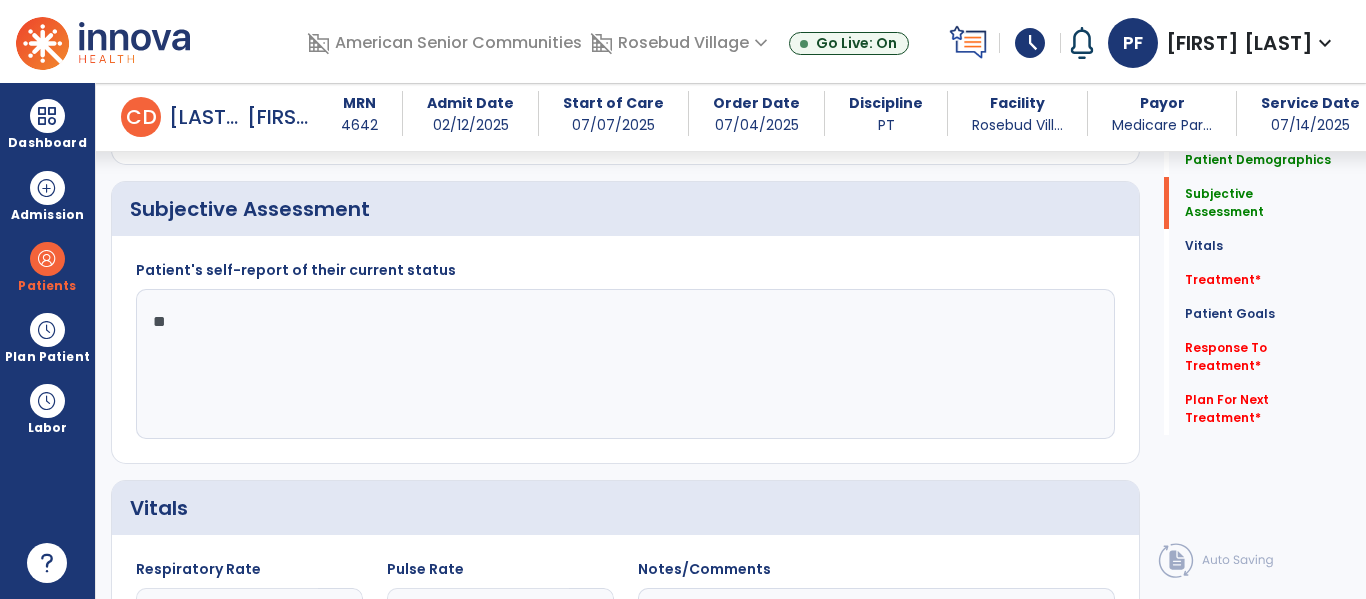 type on "*" 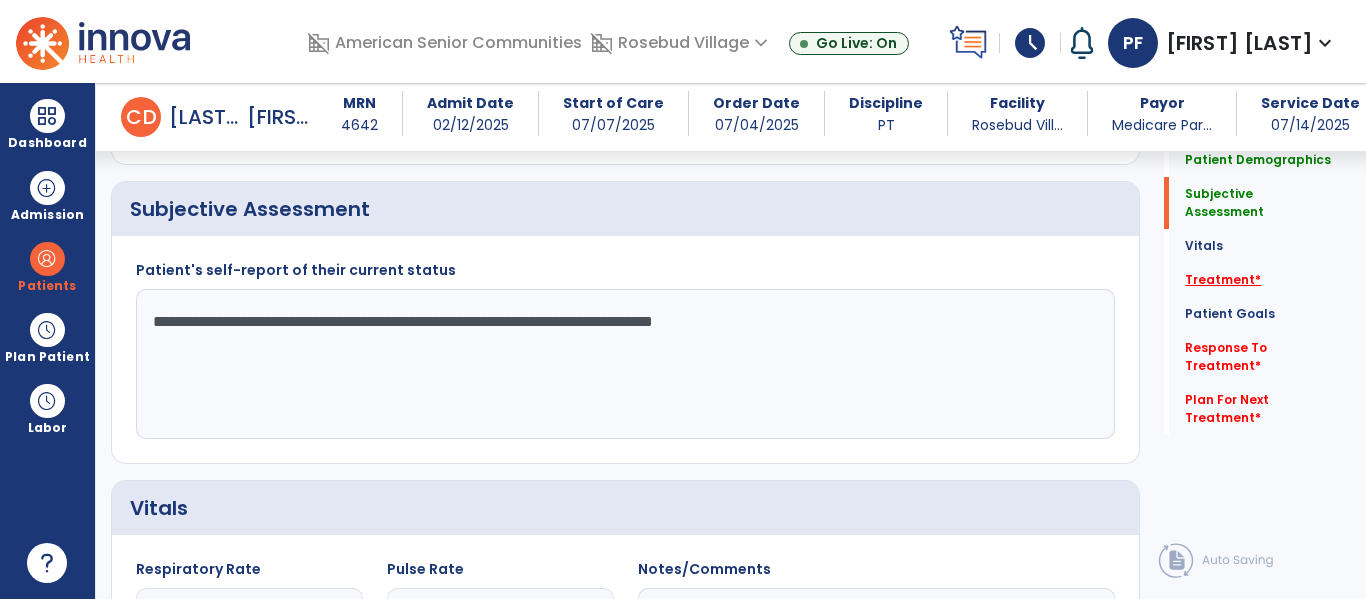 type on "**********" 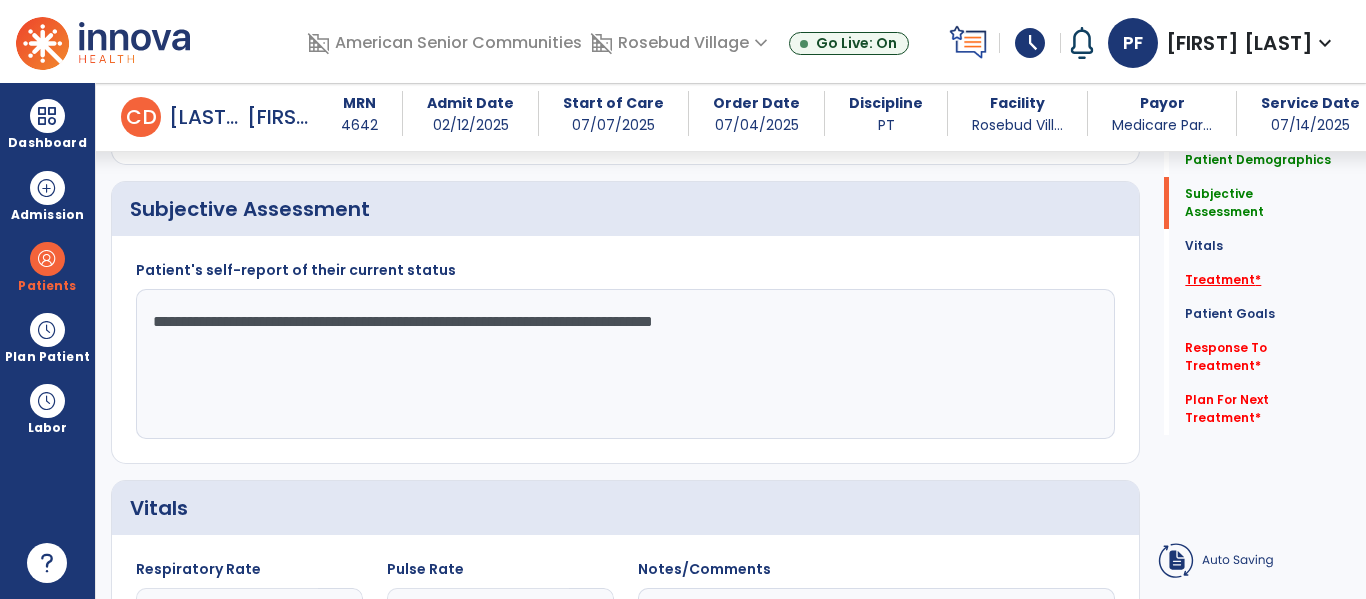 click on "Treatment   *" 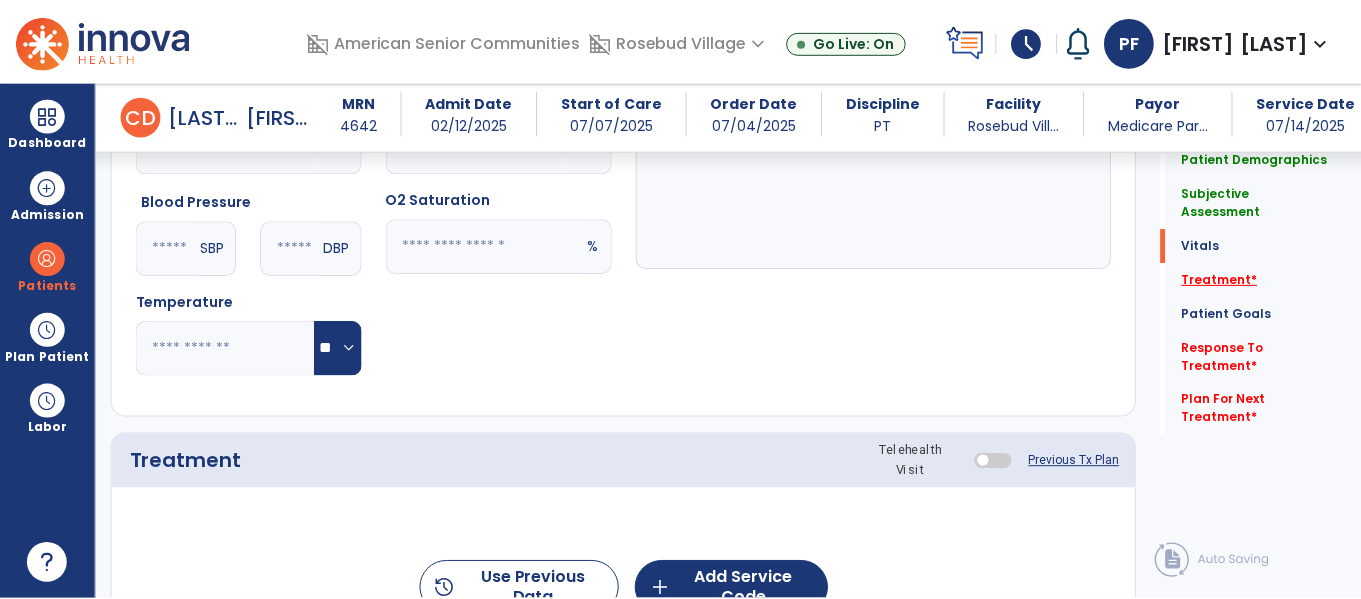 scroll, scrollTop: 1146, scrollLeft: 0, axis: vertical 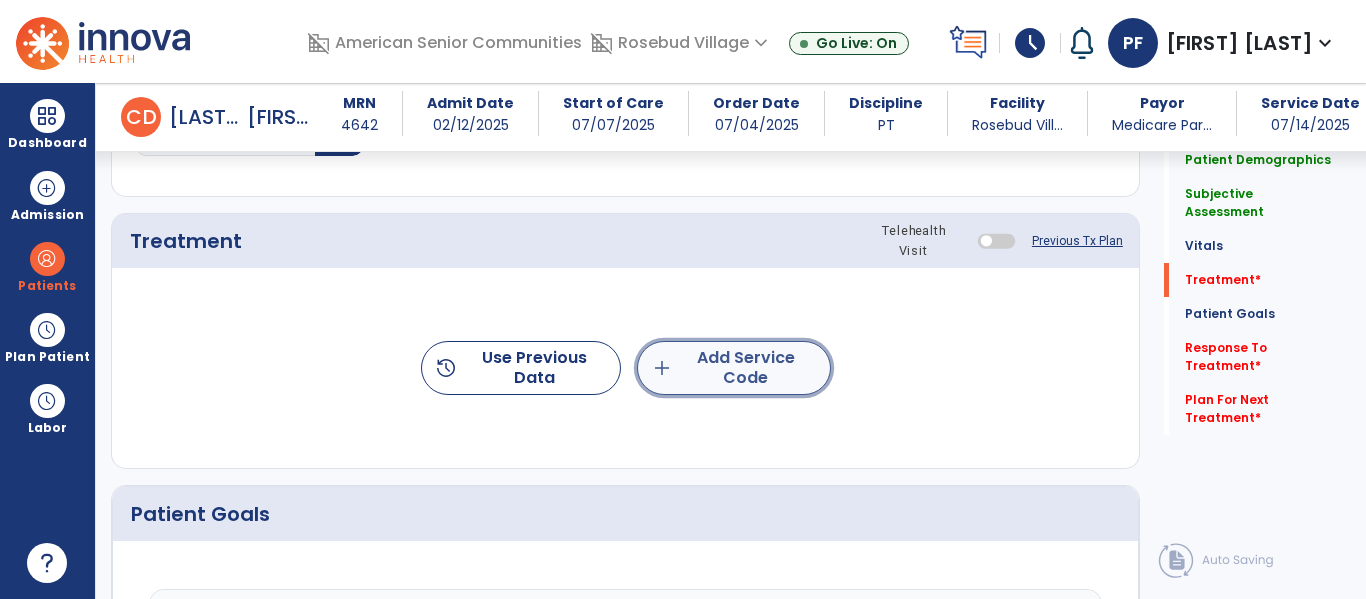 click on "add  Add Service Code" 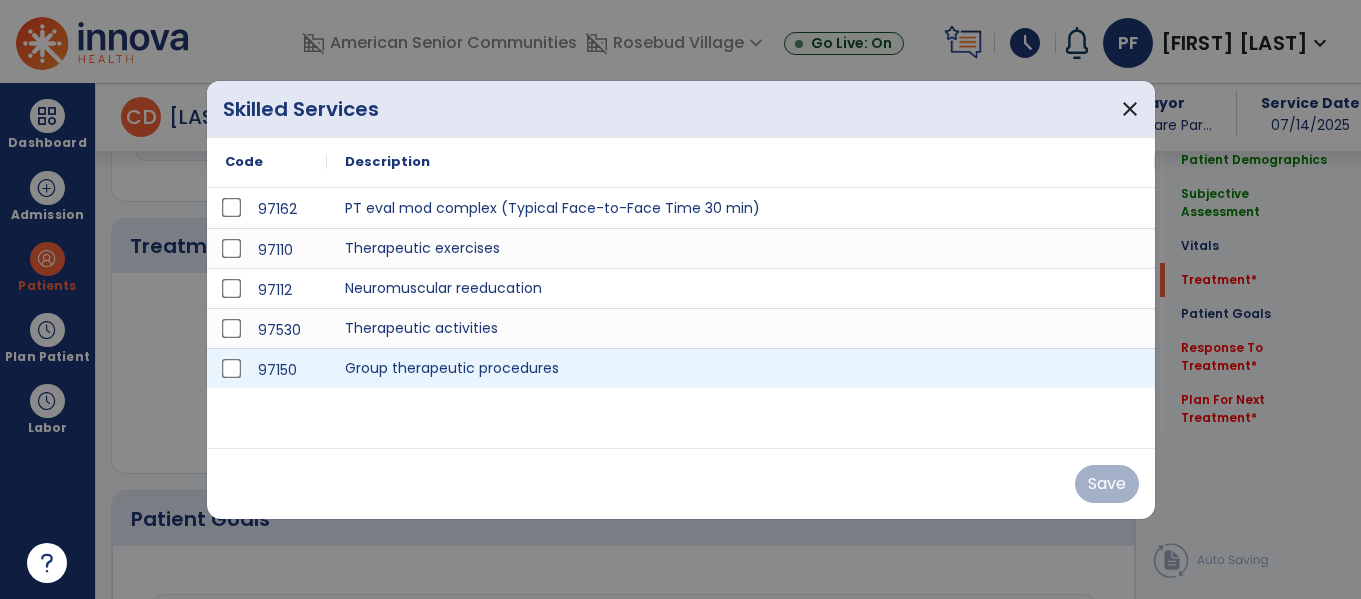 scroll, scrollTop: 1146, scrollLeft: 0, axis: vertical 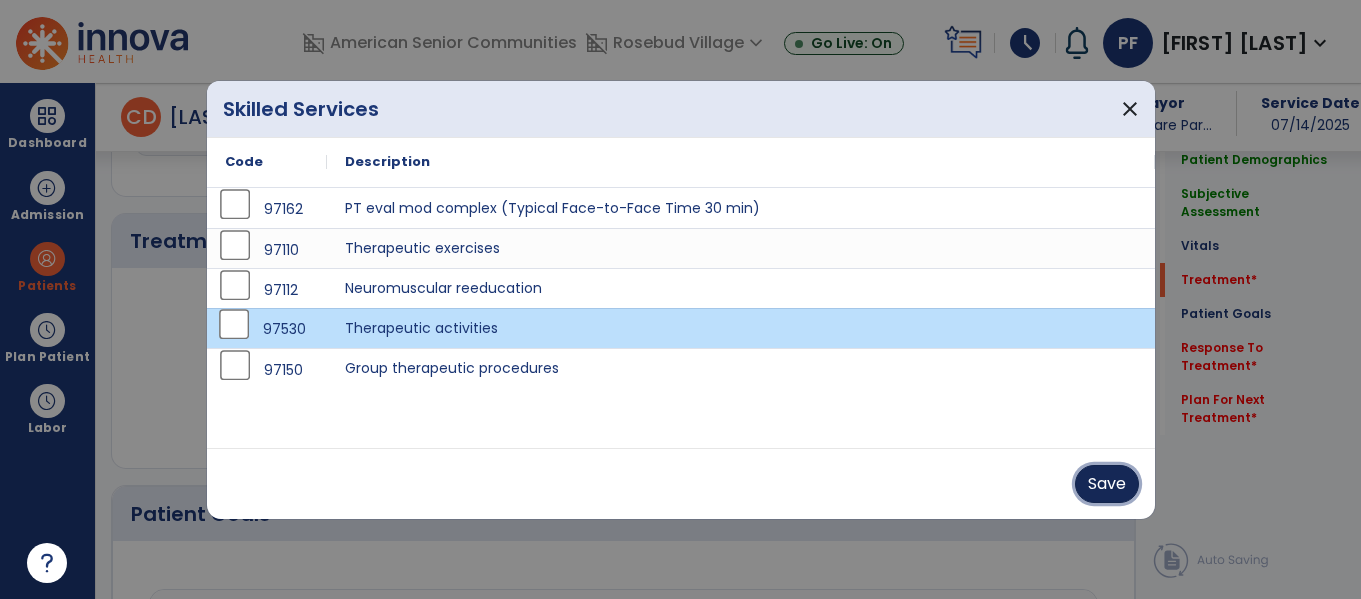 click on "Save" at bounding box center [1107, 484] 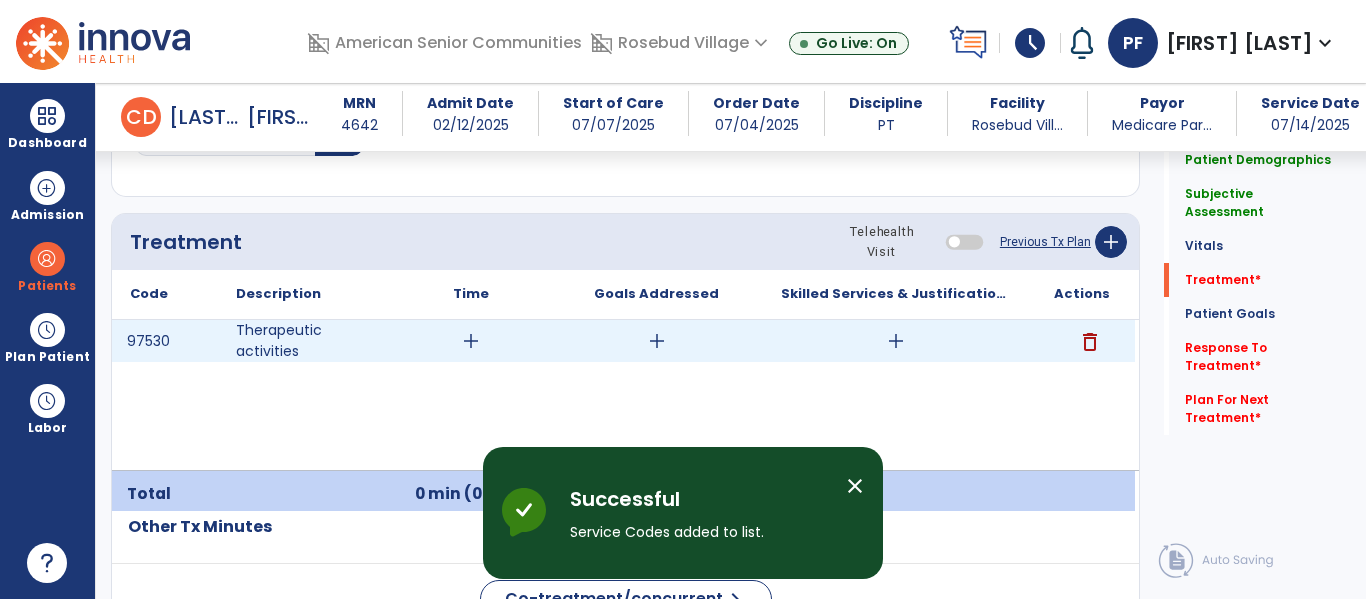 click on "add" at bounding box center (471, 341) 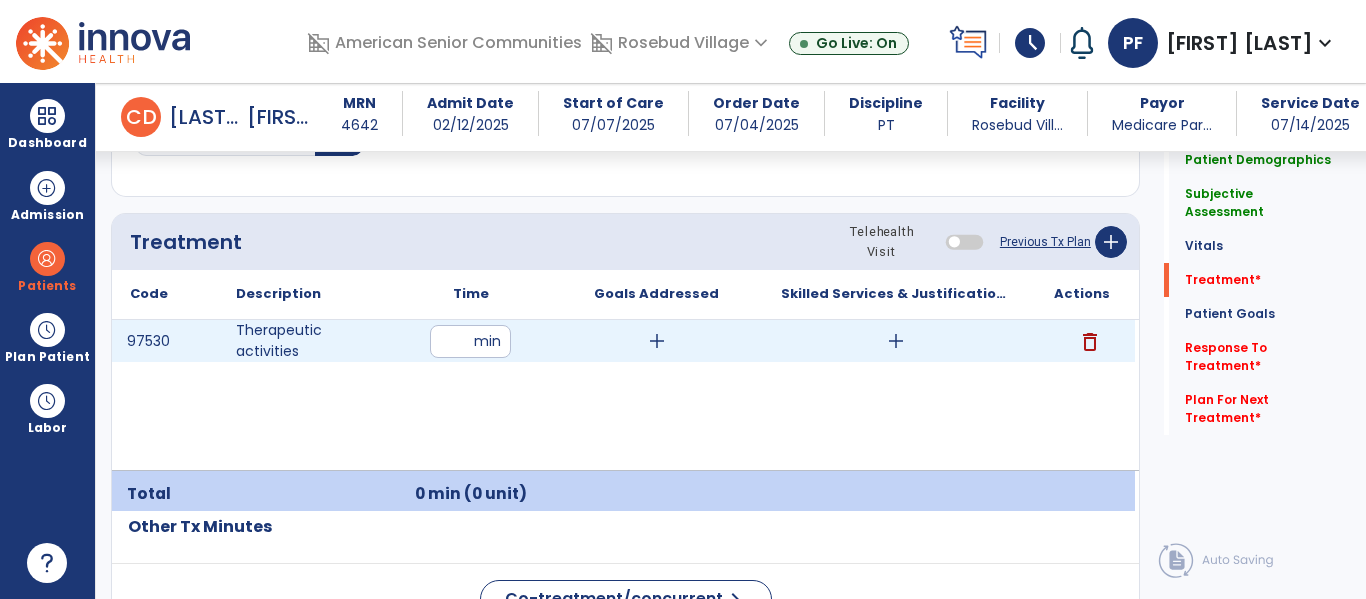 type on "**" 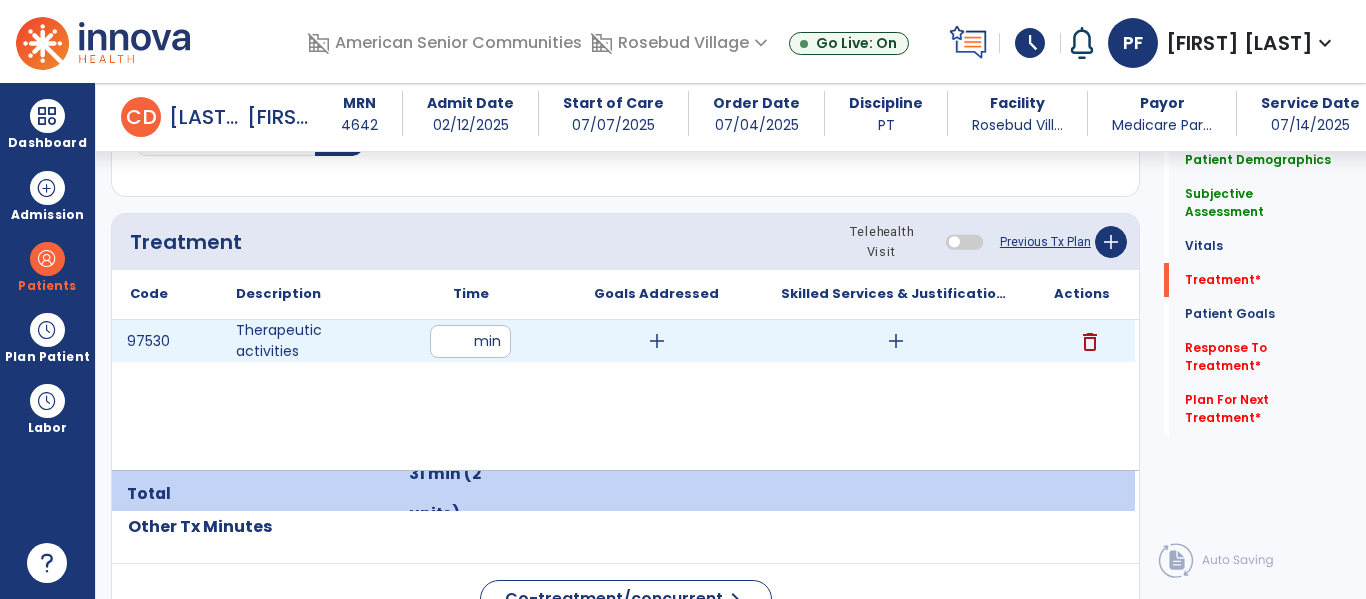 click on "add" at bounding box center (896, 341) 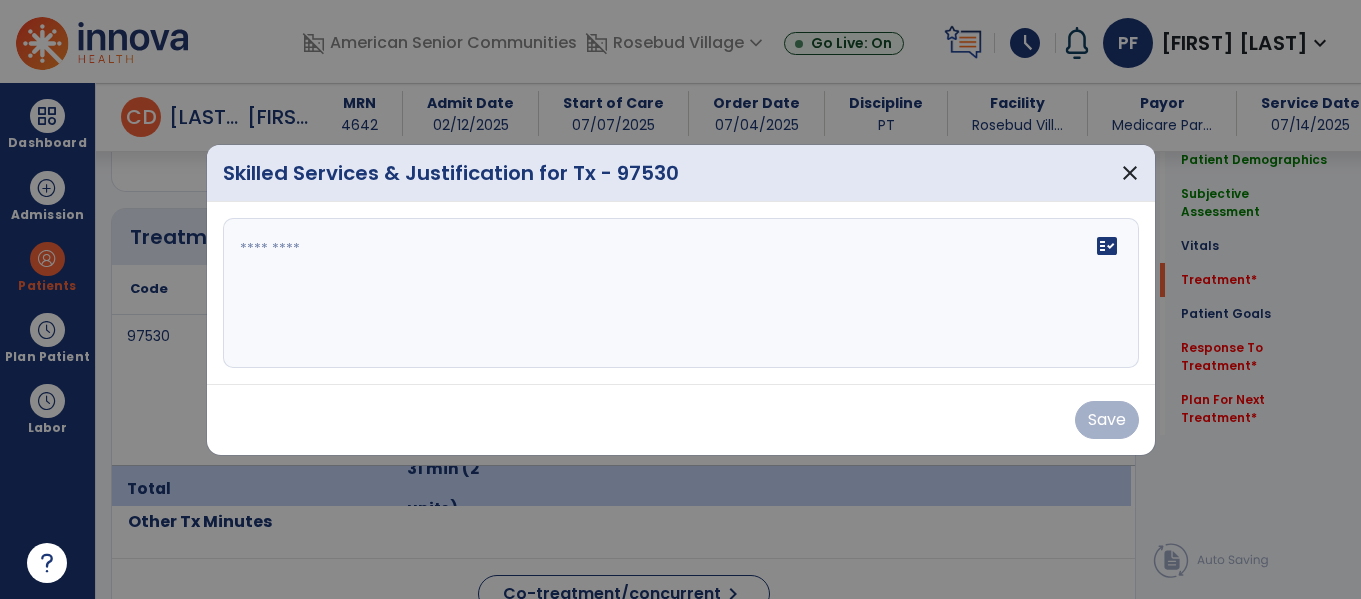 scroll, scrollTop: 1146, scrollLeft: 0, axis: vertical 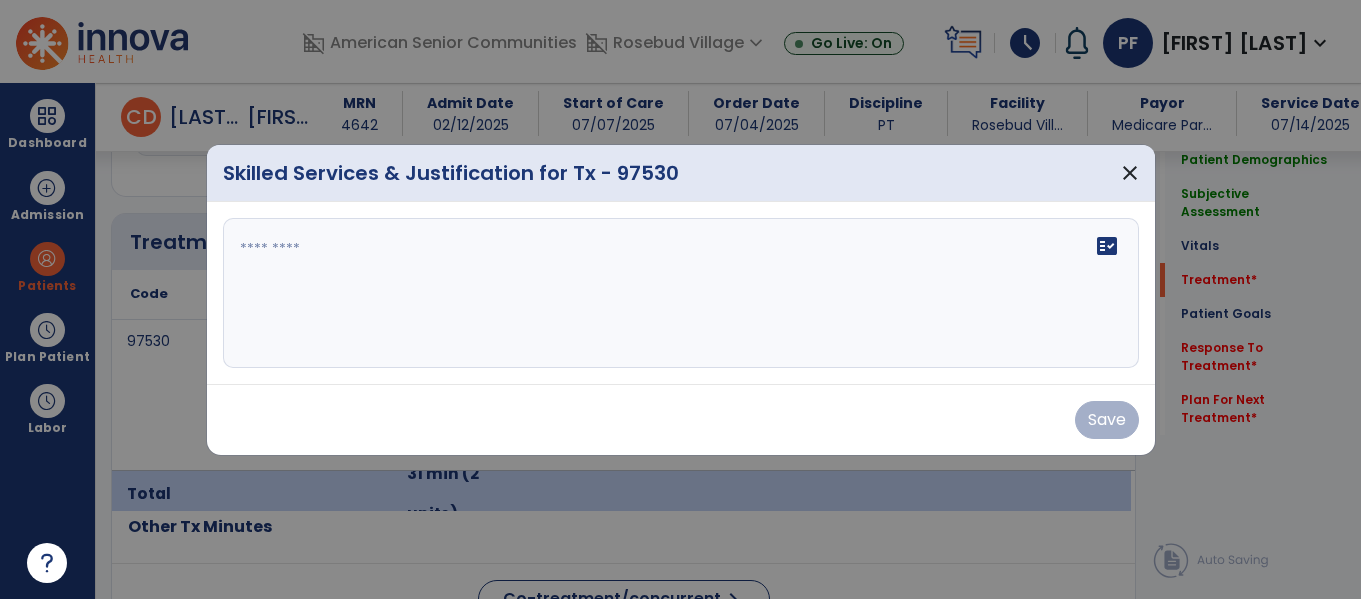 click on "fact_check" at bounding box center [681, 293] 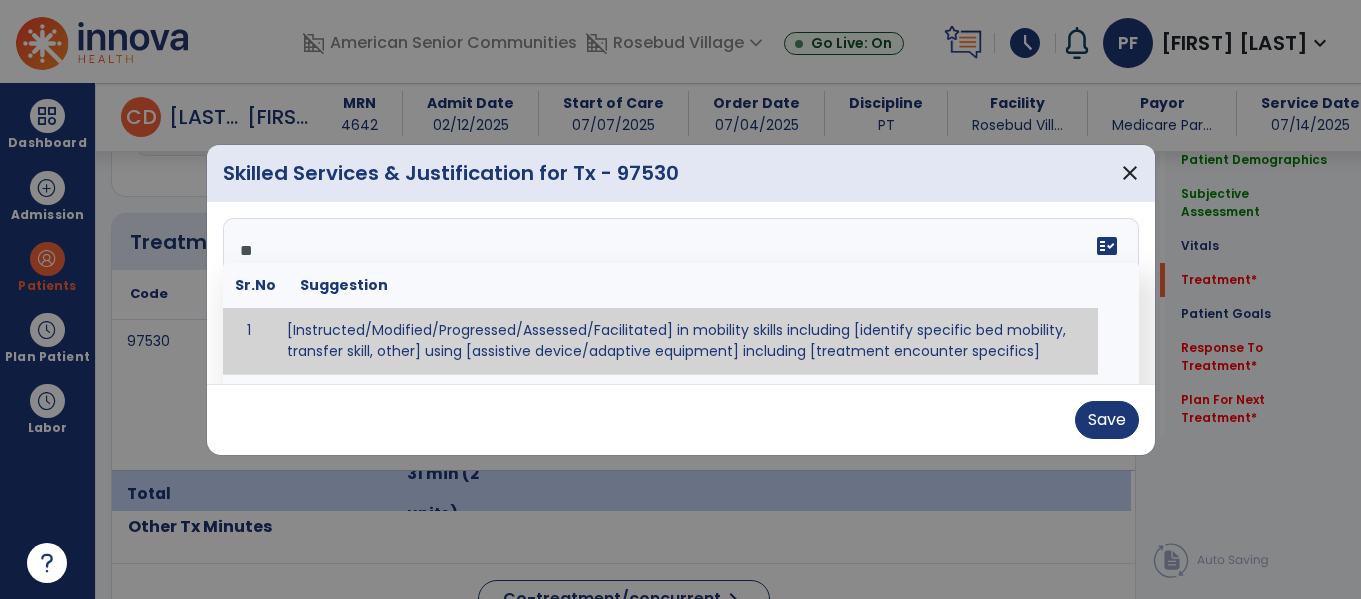 type on "*" 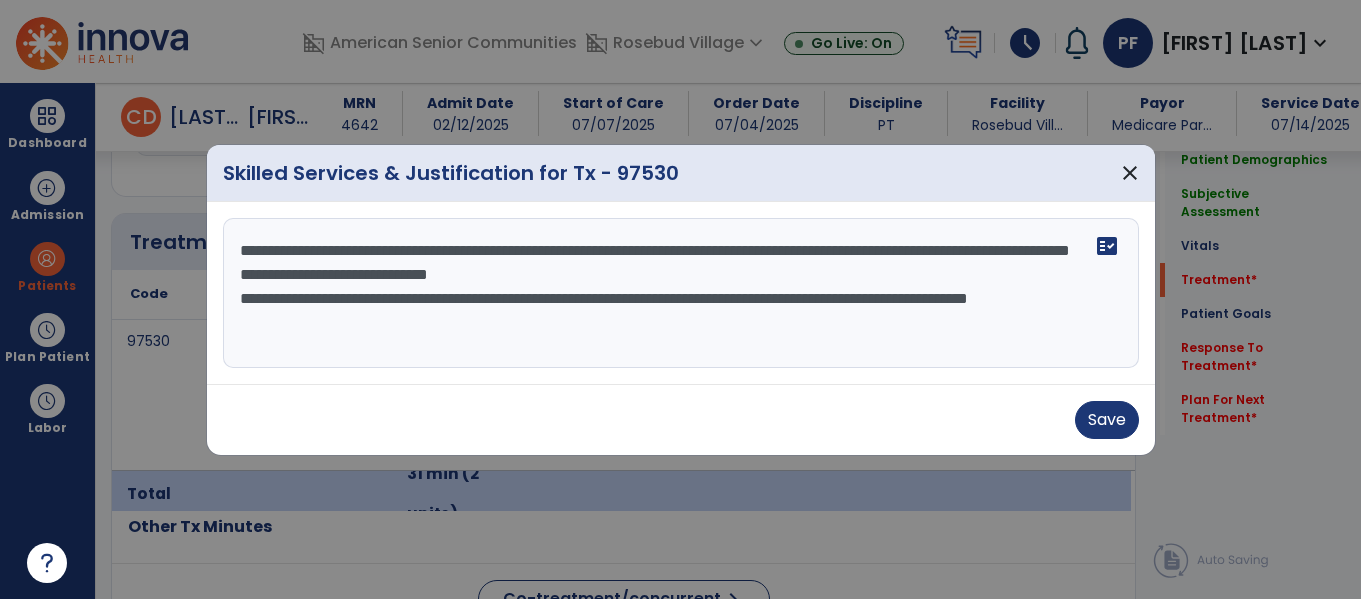 scroll, scrollTop: 16, scrollLeft: 0, axis: vertical 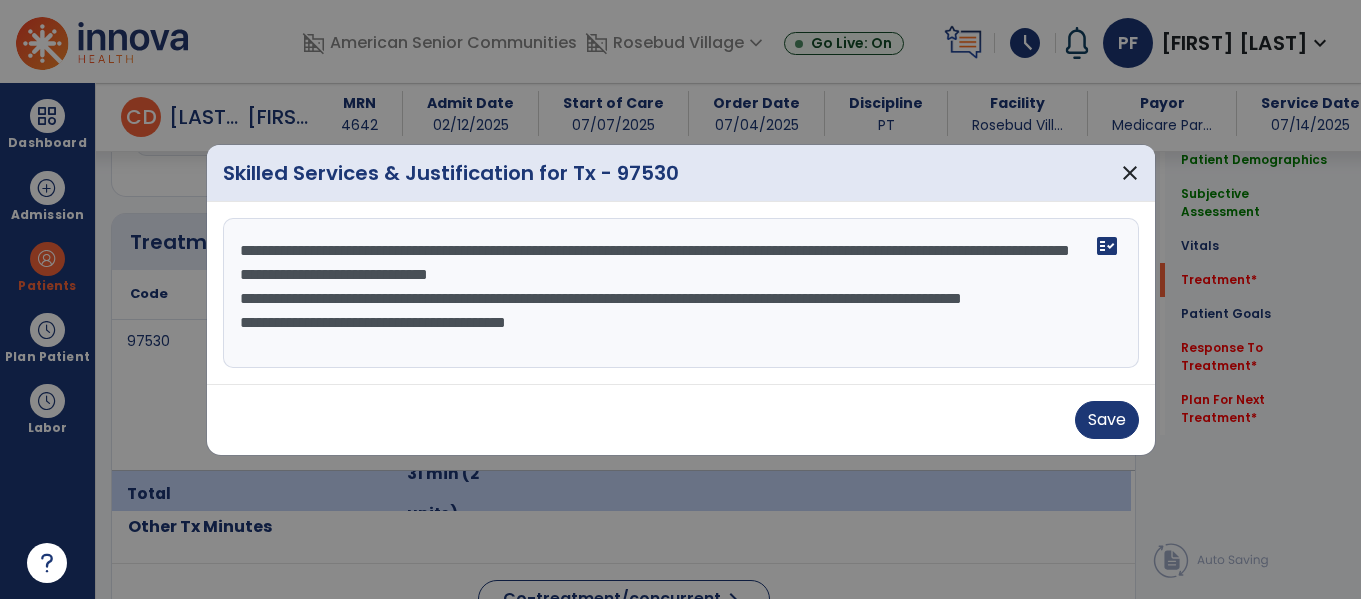 click on "**********" at bounding box center [681, 293] 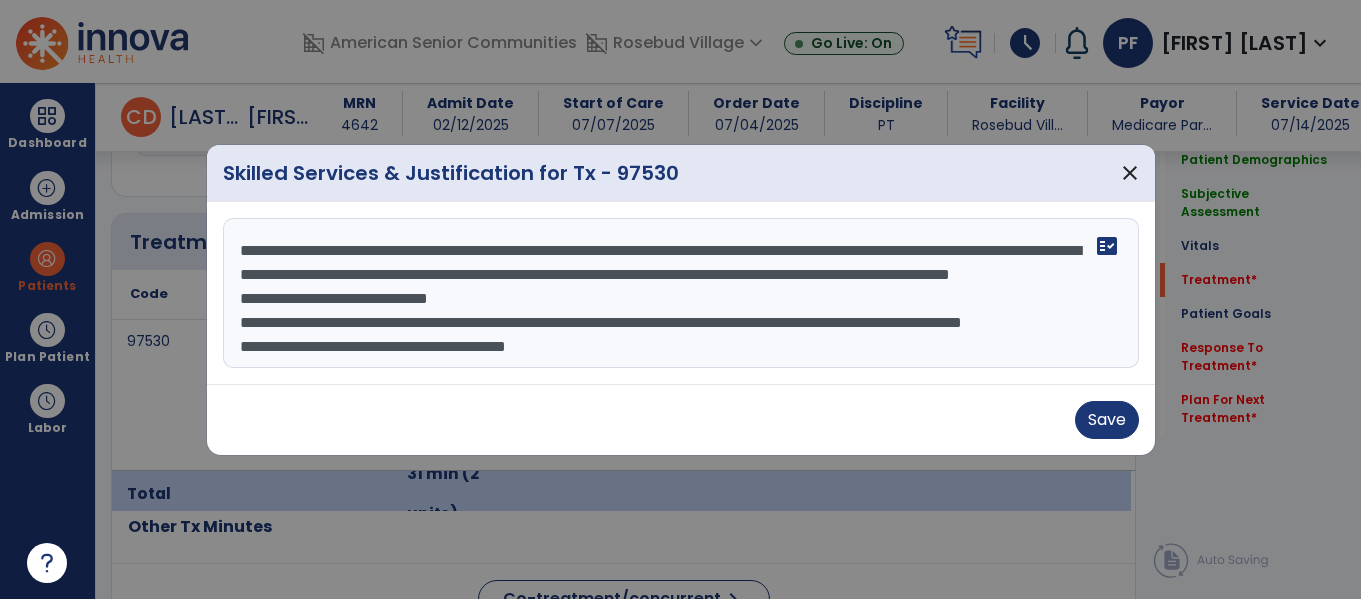 click on "**********" at bounding box center [681, 293] 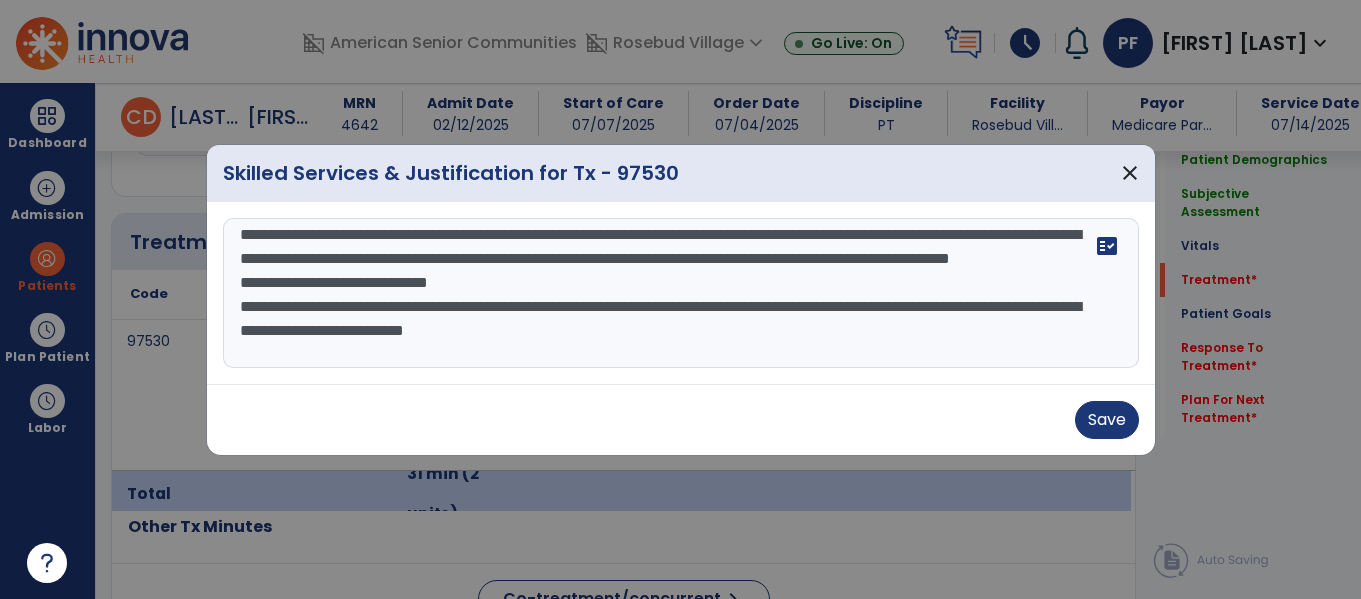 scroll, scrollTop: 40, scrollLeft: 0, axis: vertical 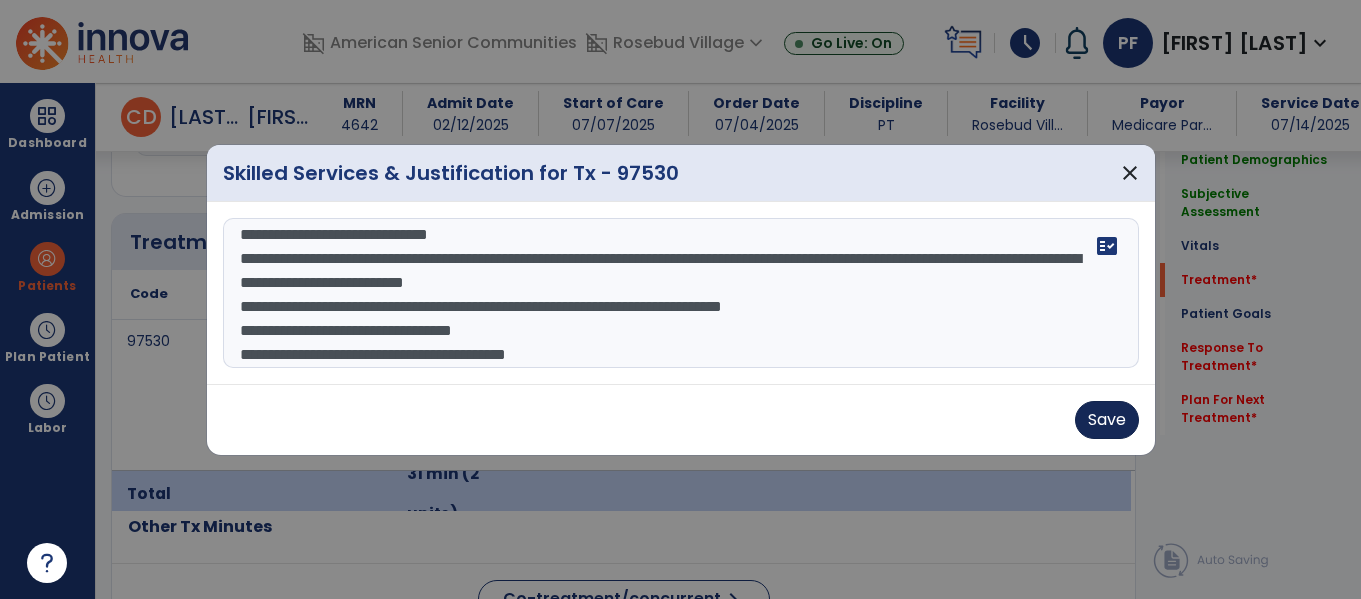 type on "**********" 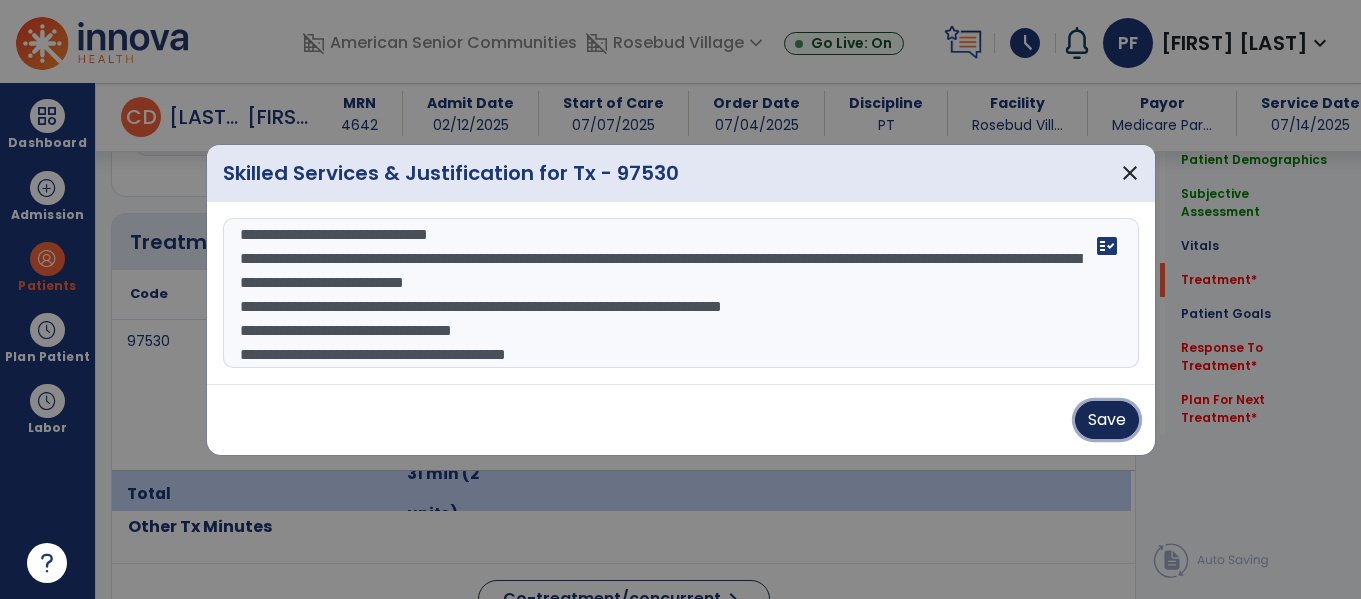 click on "Save" at bounding box center [1107, 420] 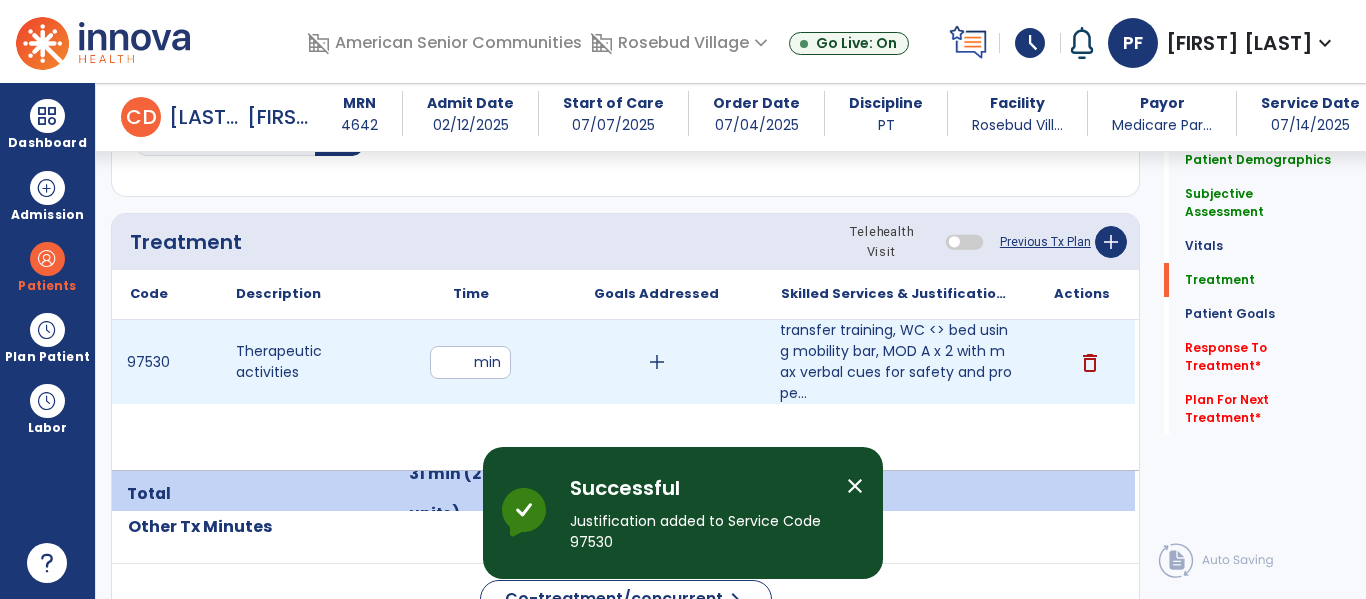 click on "**" at bounding box center [470, 362] 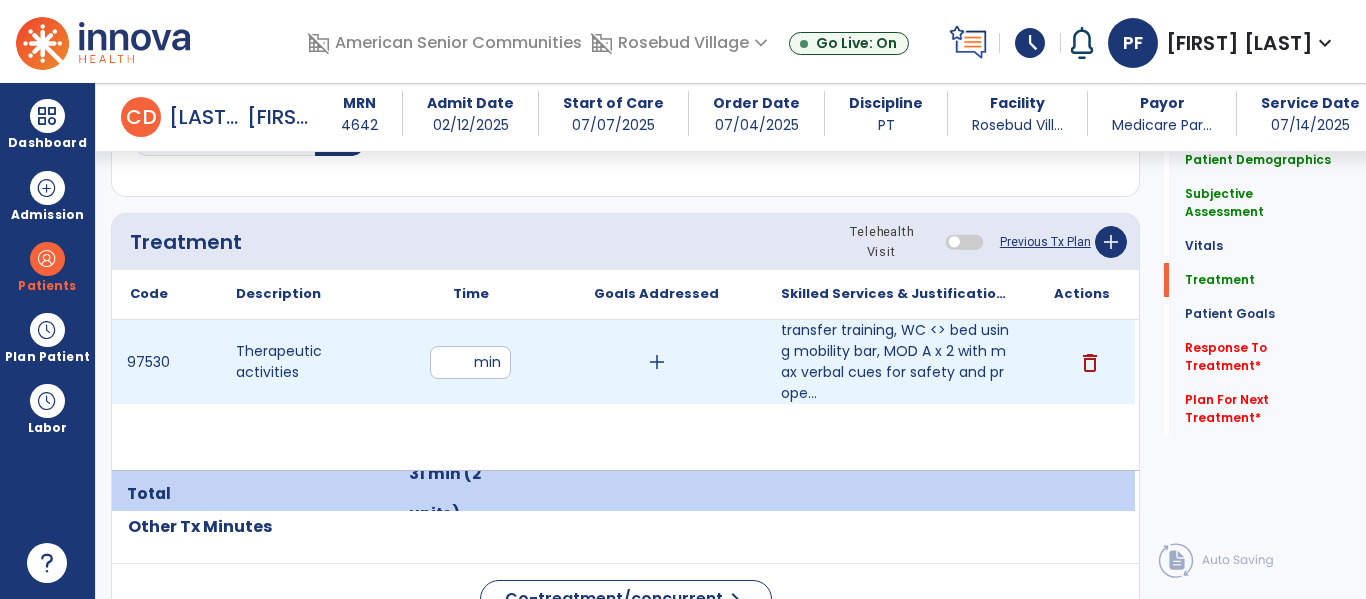 type on "**" 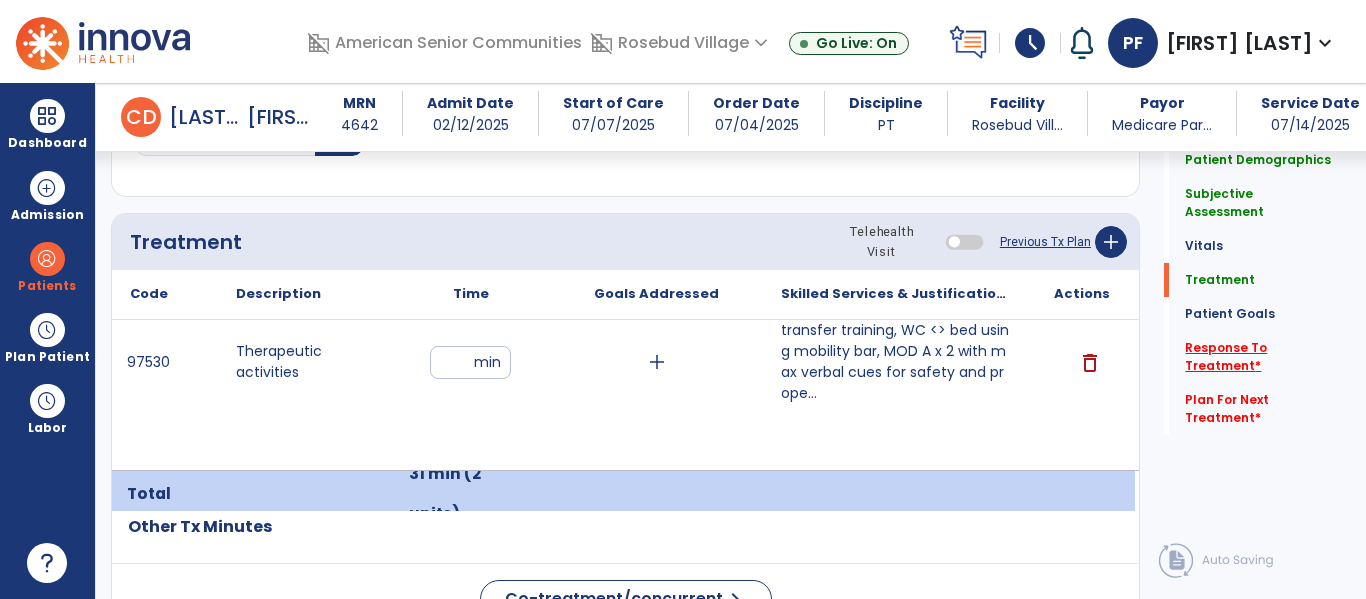 click on "Response To Treatment   *" 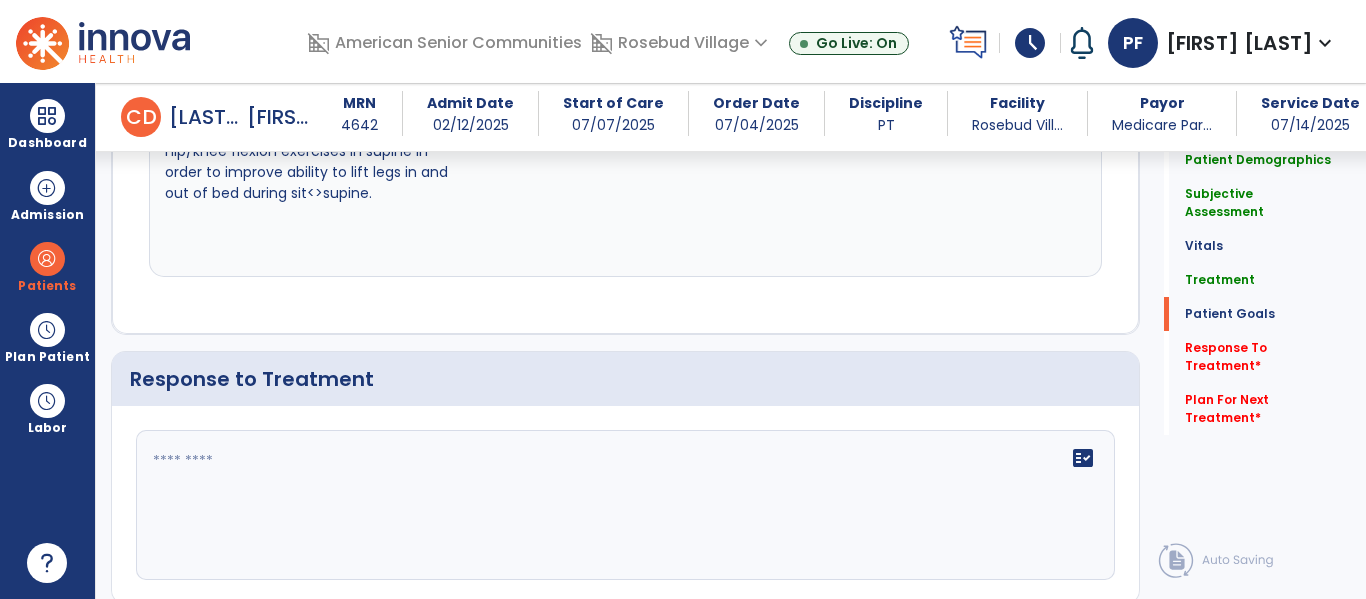 scroll, scrollTop: 2813, scrollLeft: 0, axis: vertical 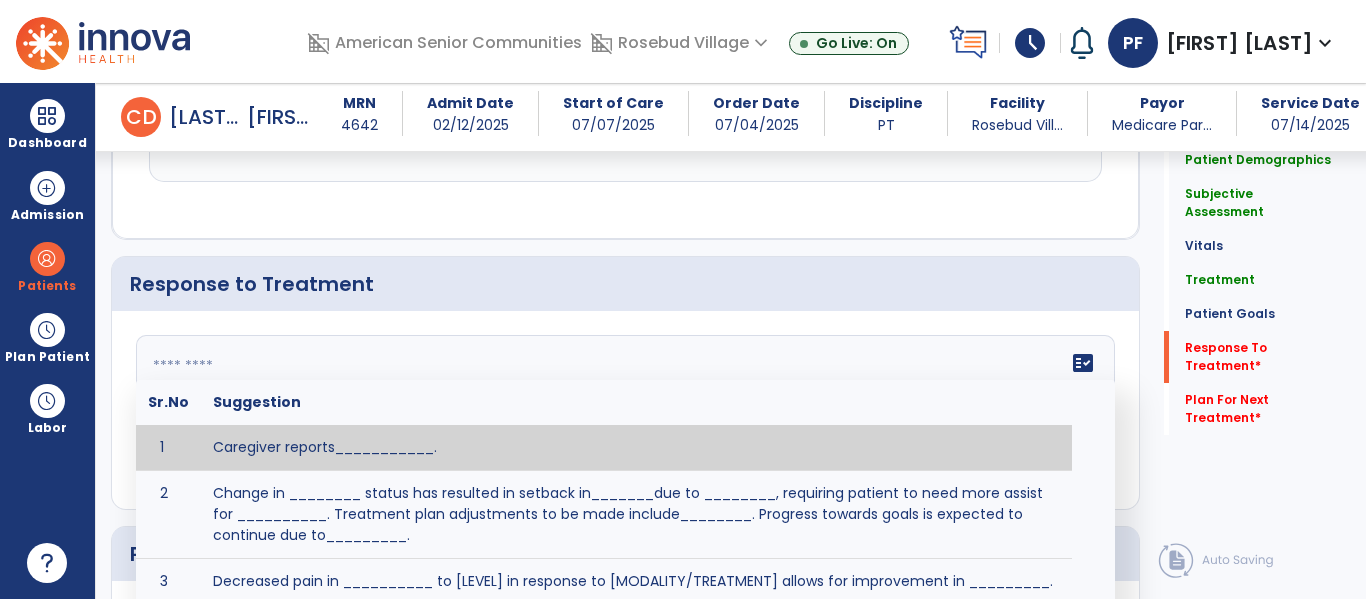 click on "fact_check  Sr.No Suggestion 1 Caregiver reports___________. 2 Change in ________ status has resulted in setback in_______due to ________, requiring patient to need more assist for __________.   Treatment plan adjustments to be made include________.  Progress towards goals is expected to continue due to_________. 3 Decreased pain in __________ to [LEVEL] in response to [MODALITY/TREATMENT] allows for improvement in _________. 4 Functional gains in _______ have impacted the patient's ability to perform_________ with a reduction in assist levels to_________. 5 Functional progress this week has been significant due to__________. 6 Gains in ________ have improved the patient's ability to perform ______with decreased levels of assist to___________. 7 Improvement in ________allows patient to tolerate higher levels of challenges in_________. 8 Pain in [AREA] has decreased to [LEVEL] in response to [TREATMENT/MODALITY], allowing fore ease in completing__________. 9 10 11 12 13 14 15 16 17 18 19 20 21" 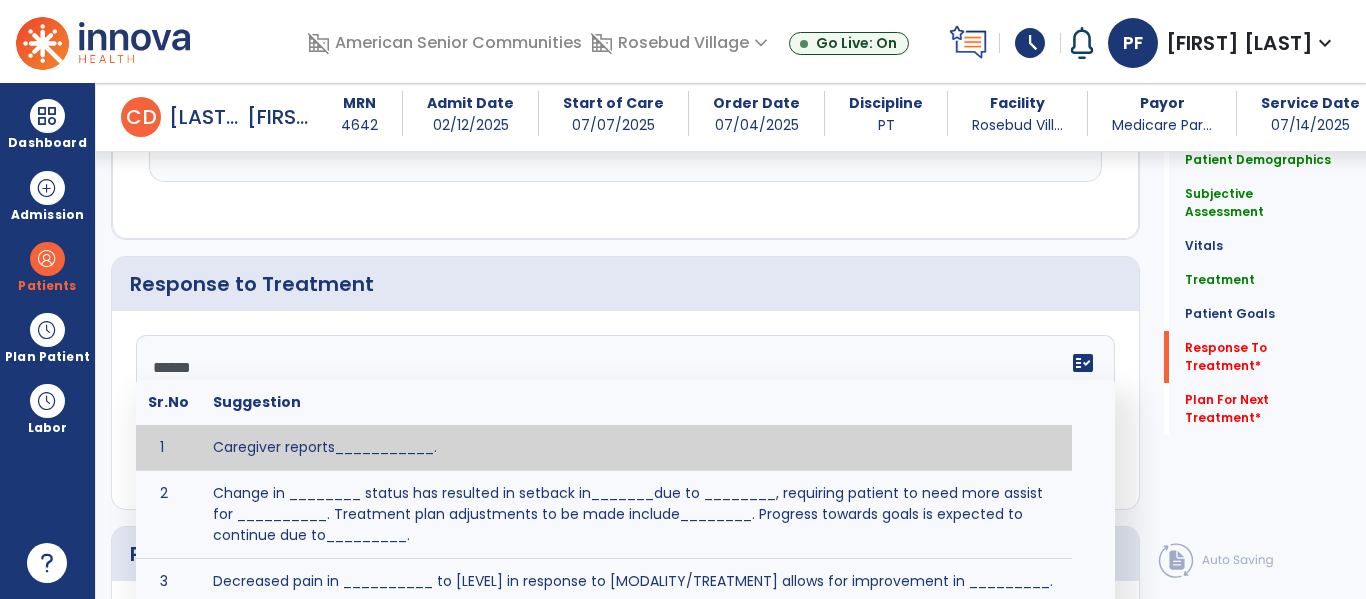 type on "*******" 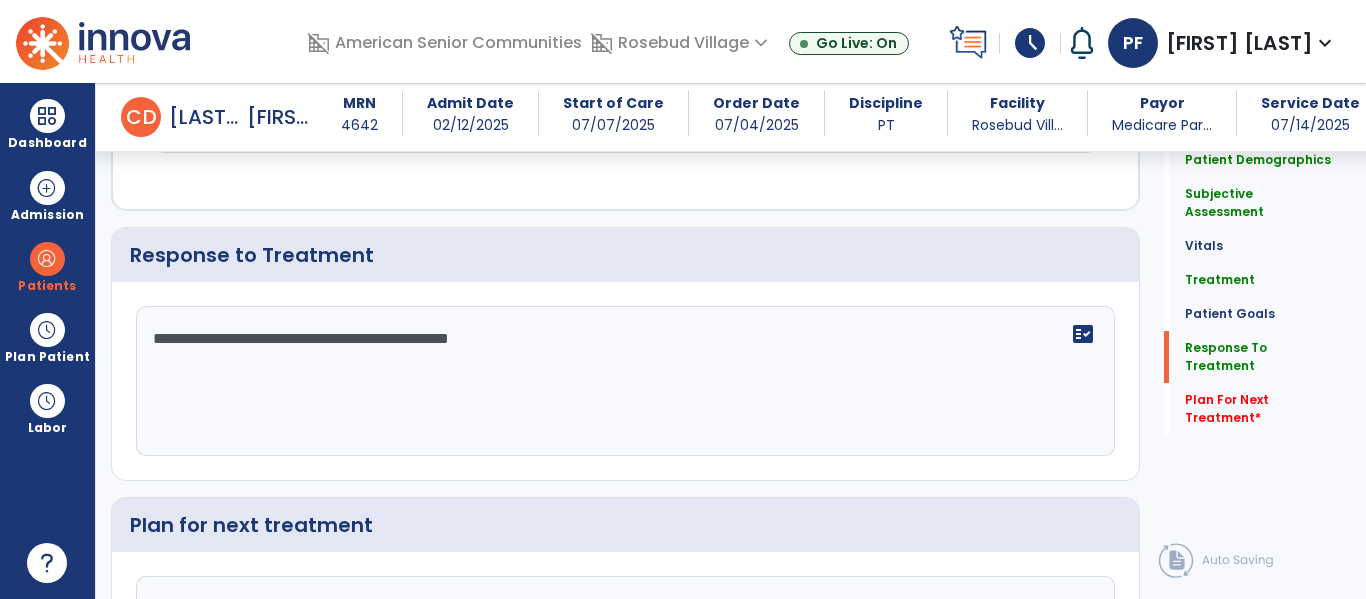 scroll, scrollTop: 2868, scrollLeft: 0, axis: vertical 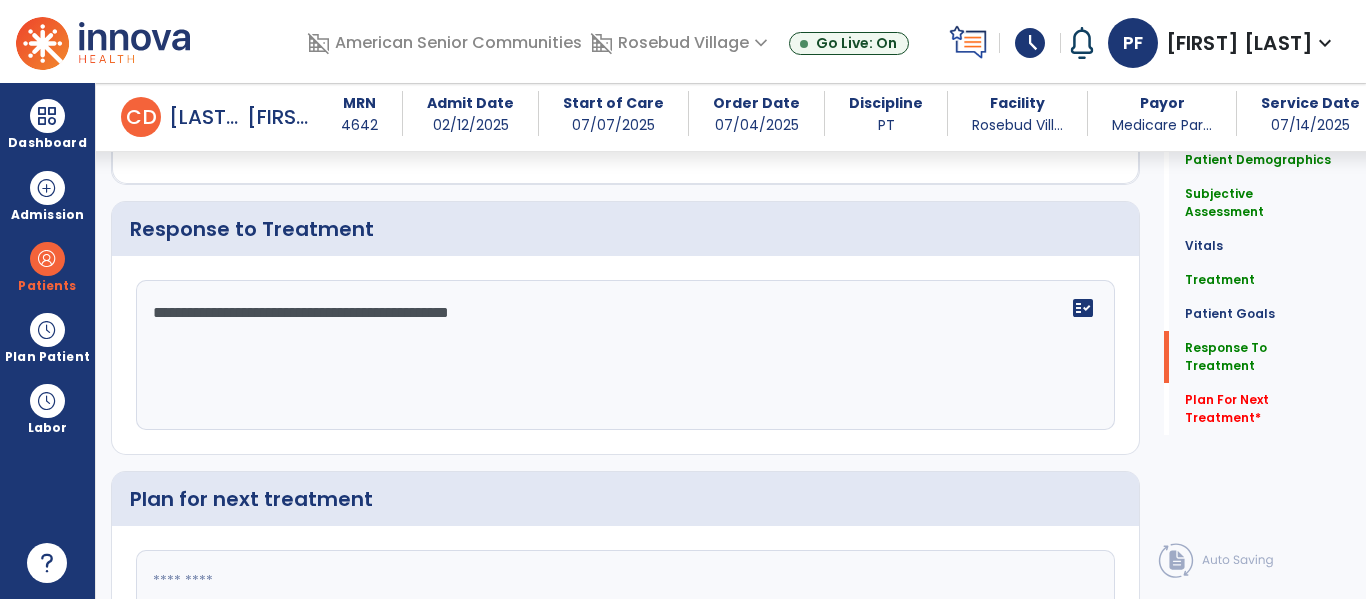 type on "**********" 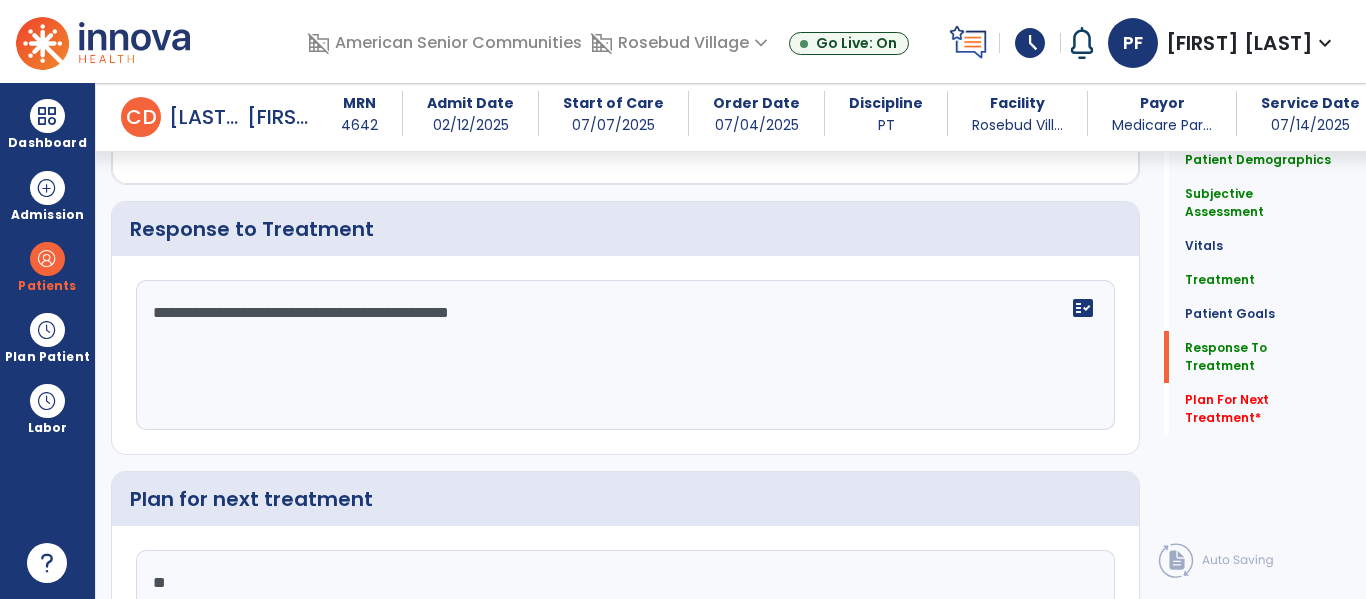 type on "*" 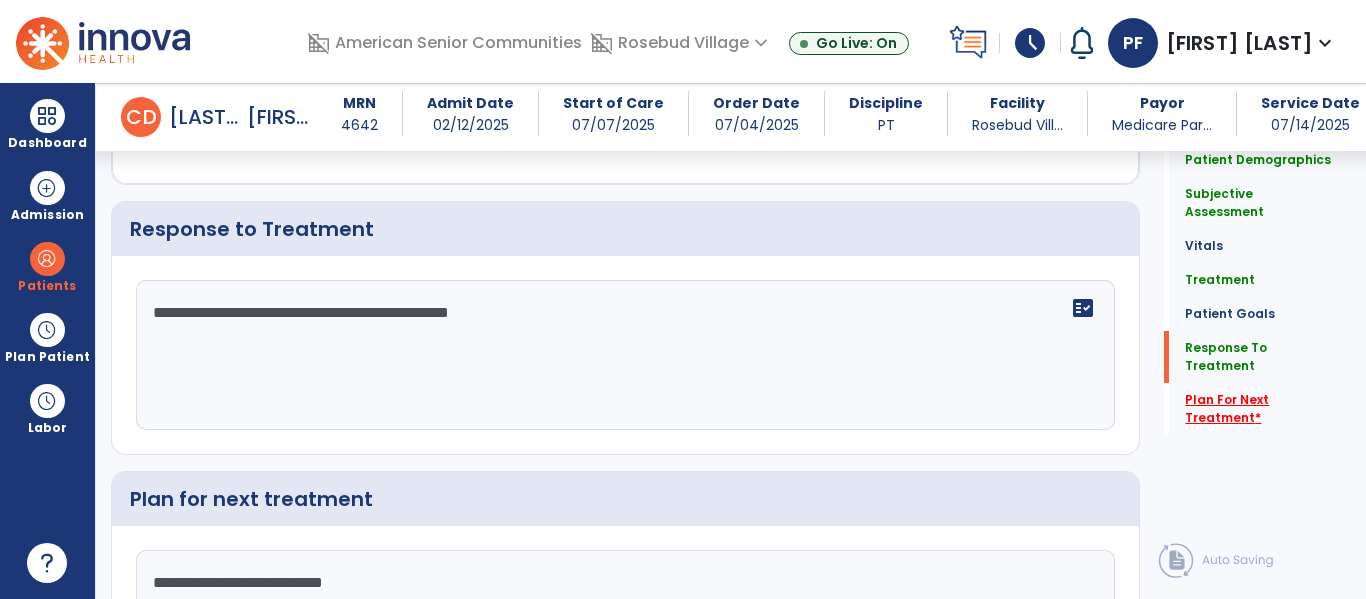 type on "**********" 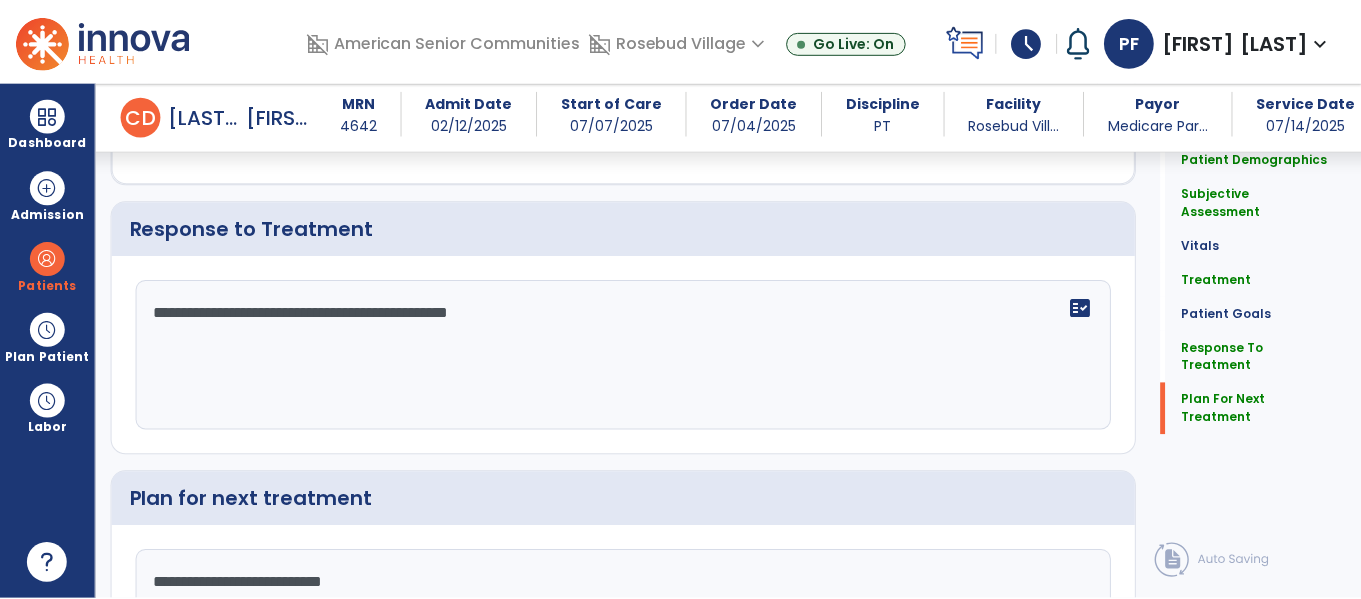 scroll, scrollTop: 3018, scrollLeft: 0, axis: vertical 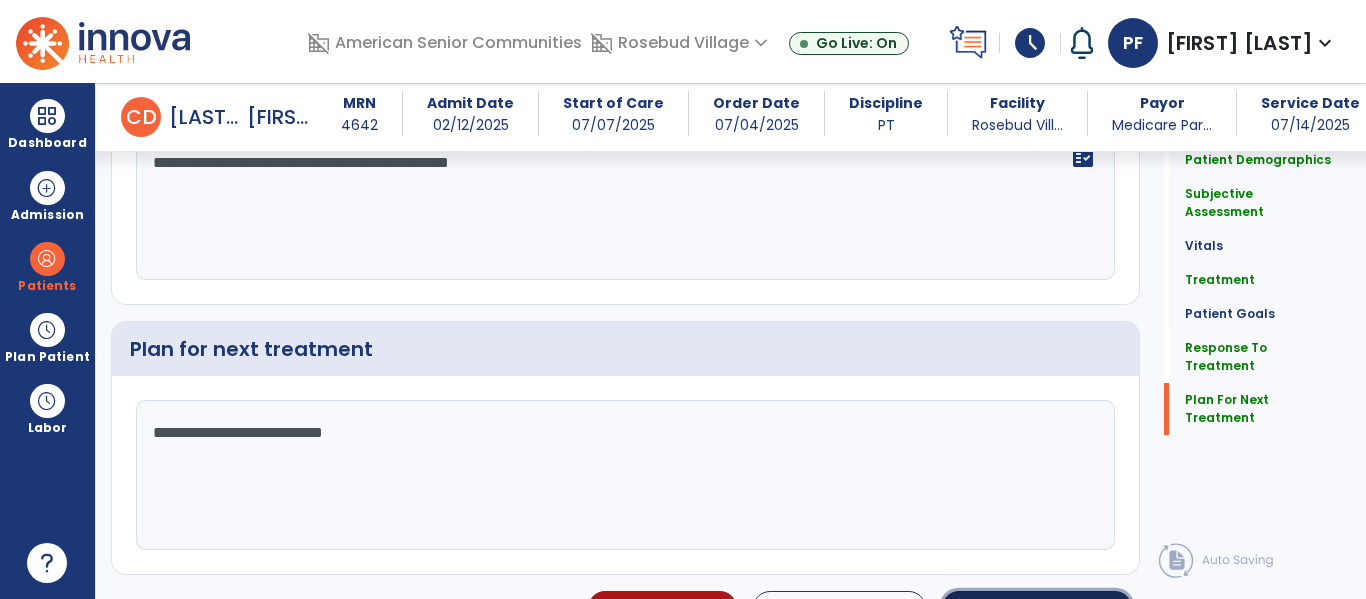 click on "Sign Doc" 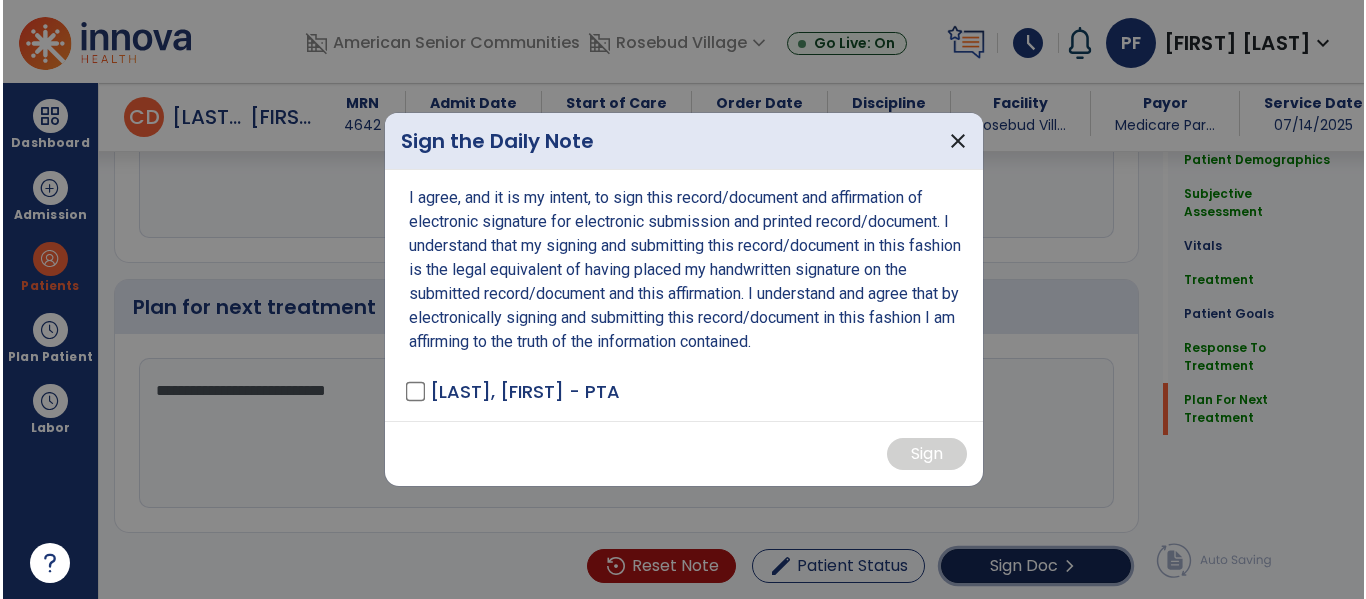 scroll, scrollTop: 3060, scrollLeft: 0, axis: vertical 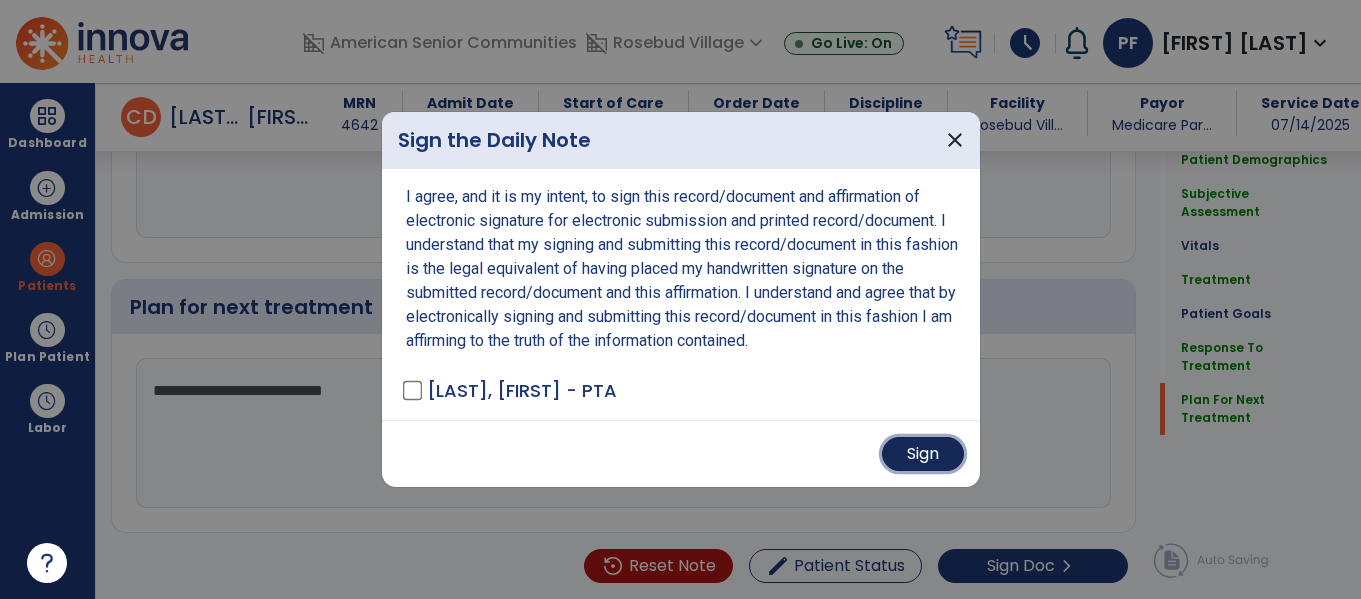 click on "Sign" at bounding box center (923, 454) 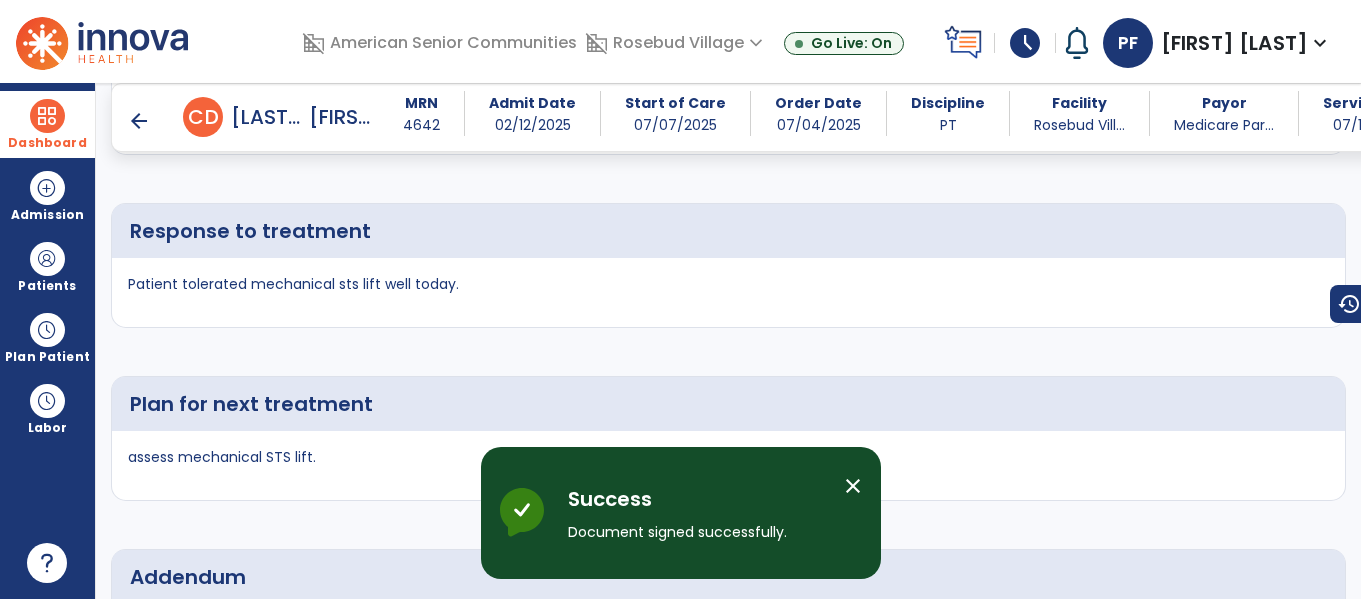 click at bounding box center (47, 116) 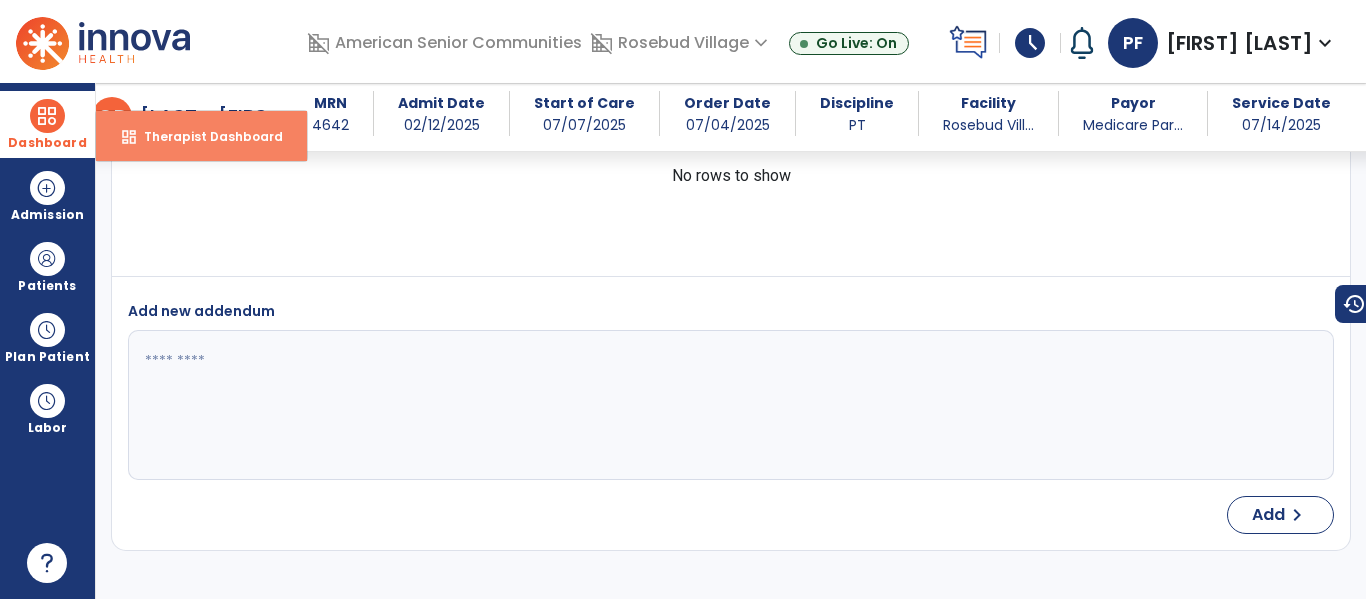 click on "Therapist Dashboard" at bounding box center (205, 136) 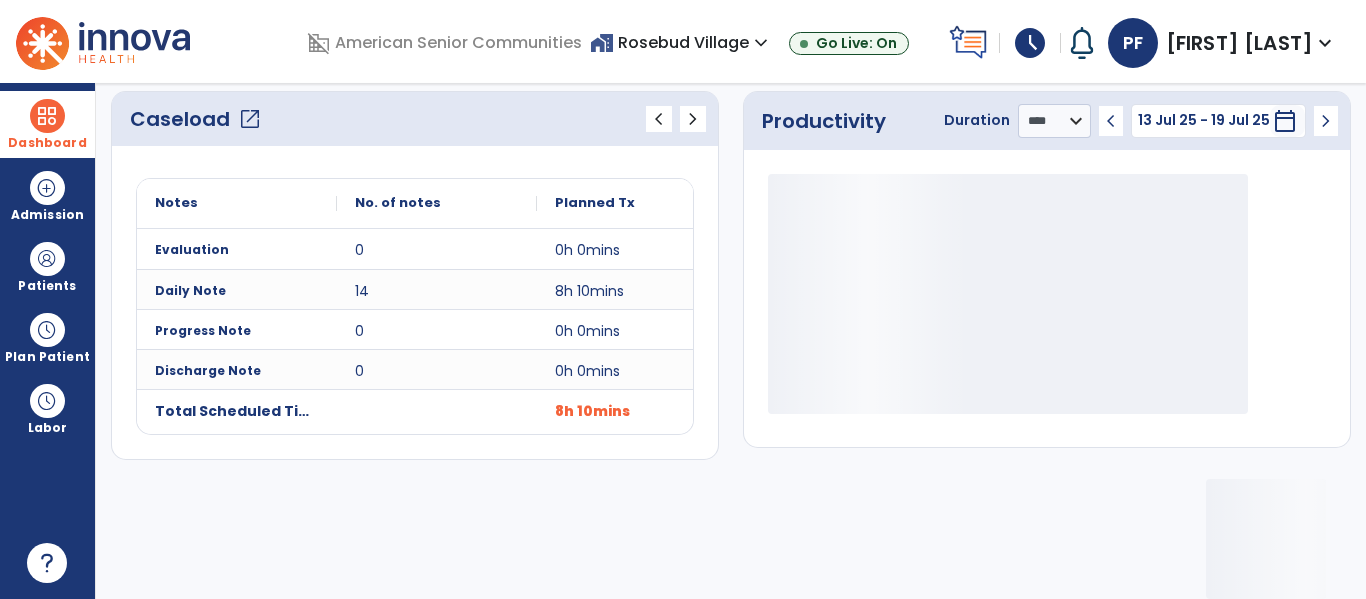 scroll, scrollTop: 276, scrollLeft: 0, axis: vertical 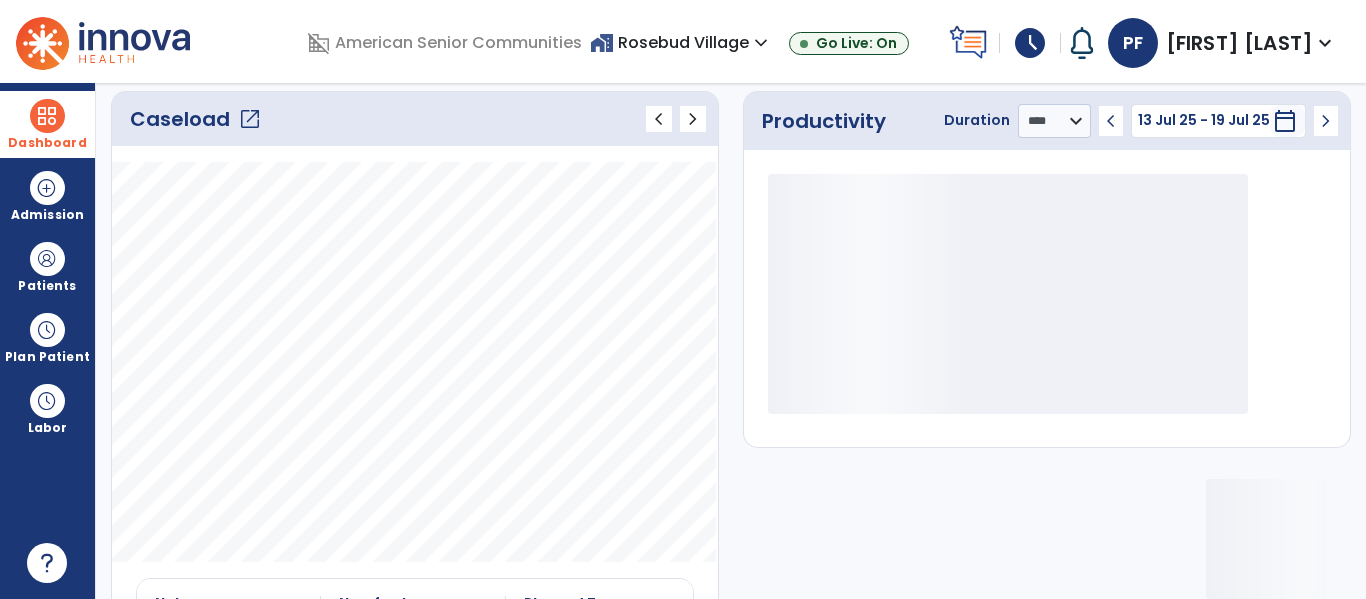 click on "open_in_new" 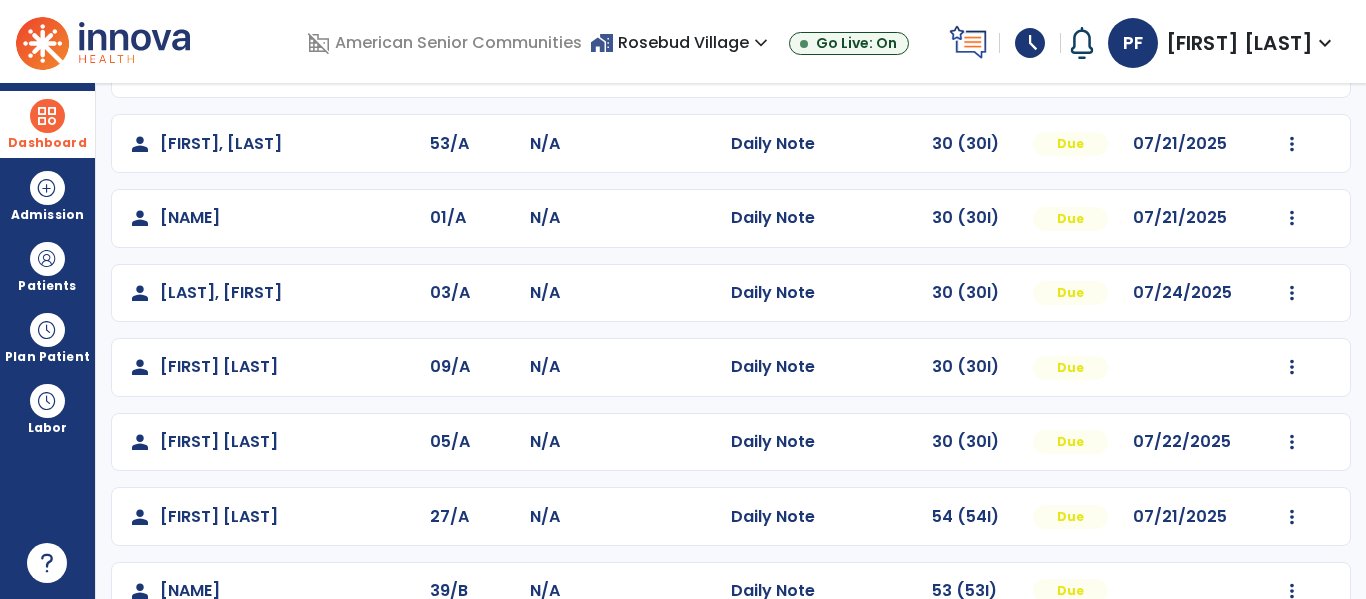 scroll, scrollTop: 369, scrollLeft: 0, axis: vertical 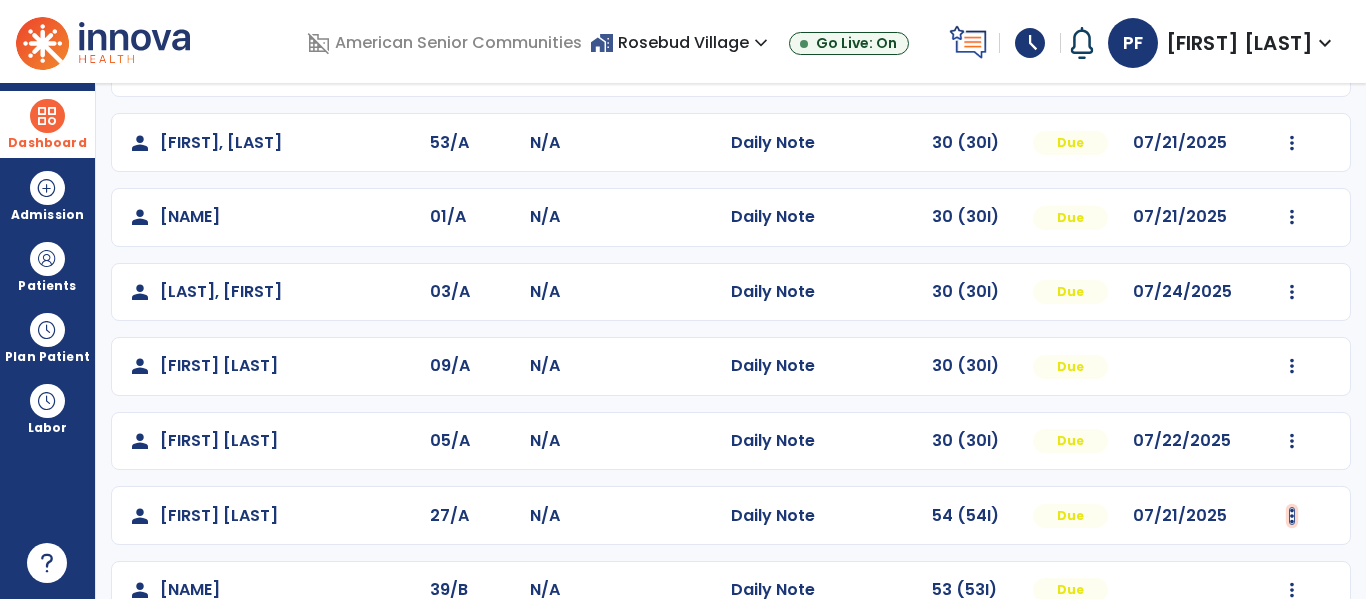 click at bounding box center (1292, -81) 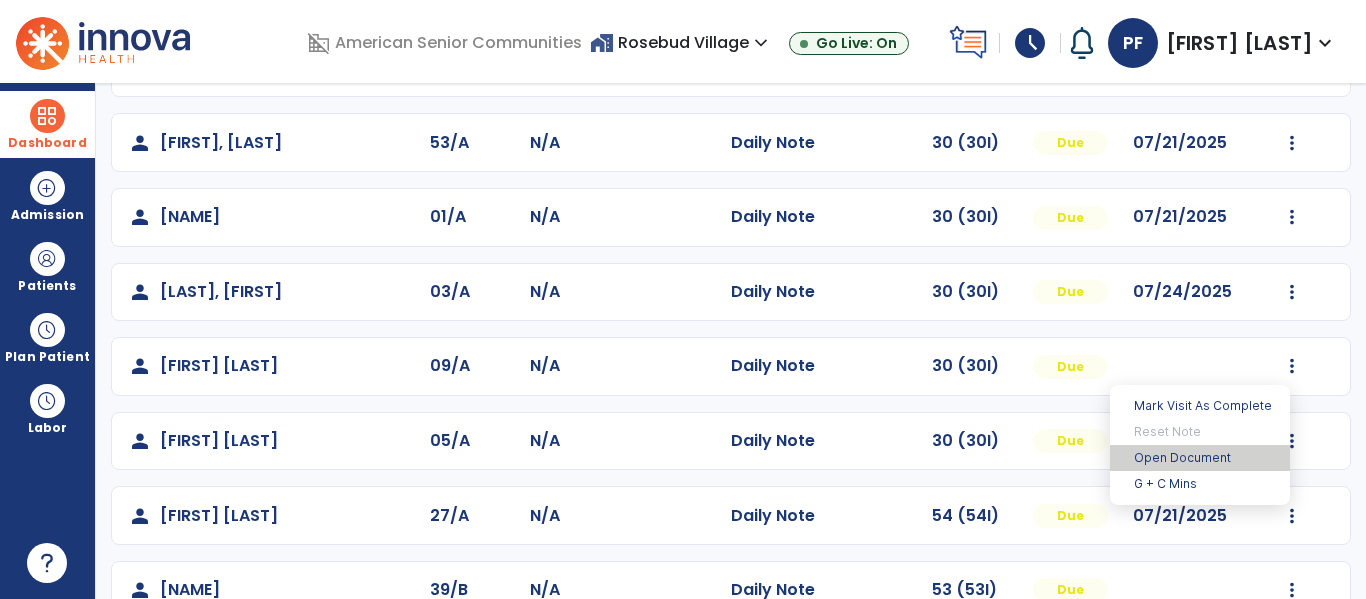 click on "Open Document" at bounding box center [1200, 458] 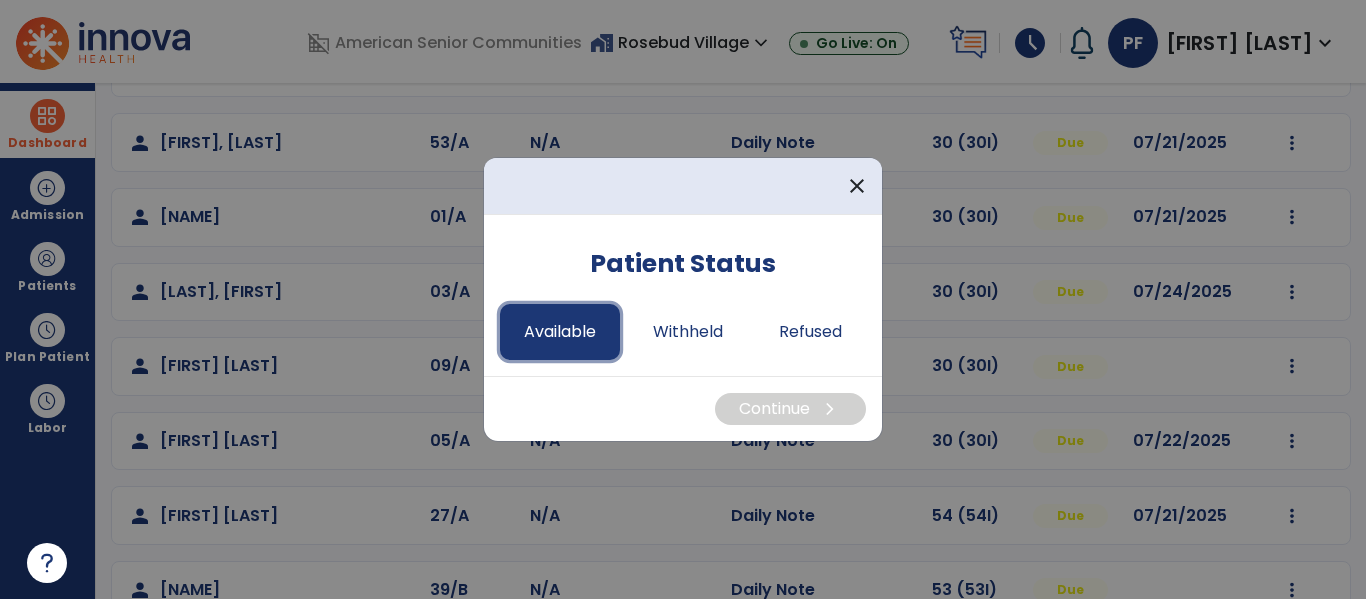 click on "Available" at bounding box center [560, 332] 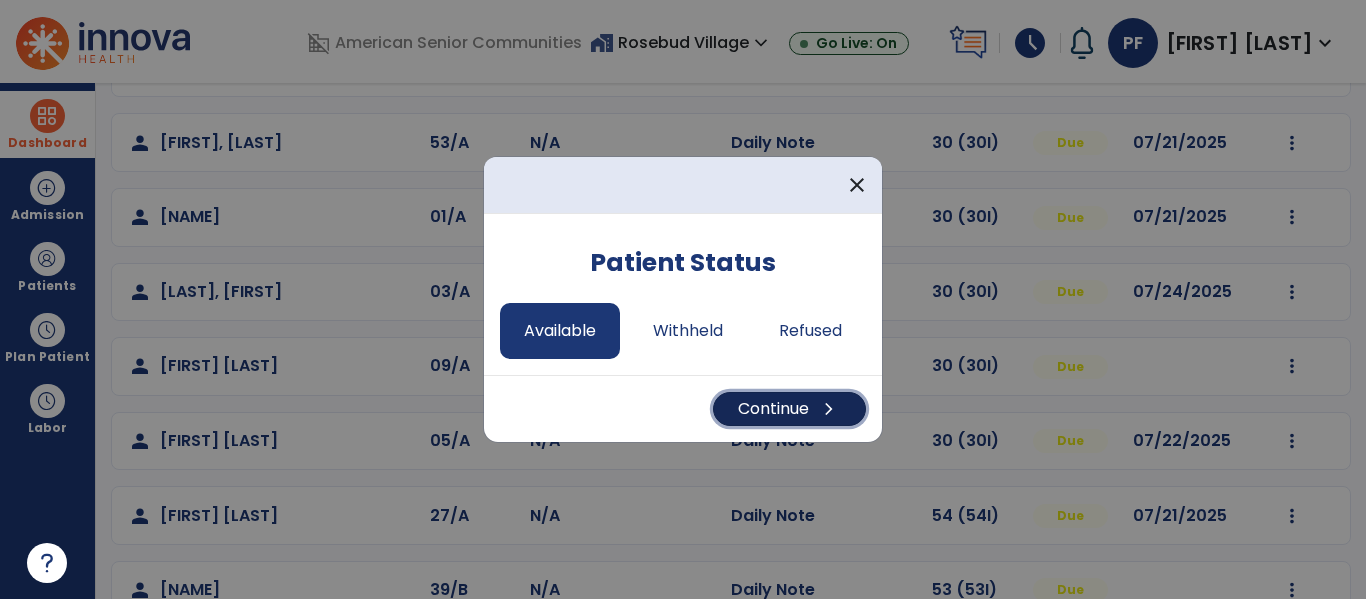 click on "Continue   chevron_right" at bounding box center [789, 409] 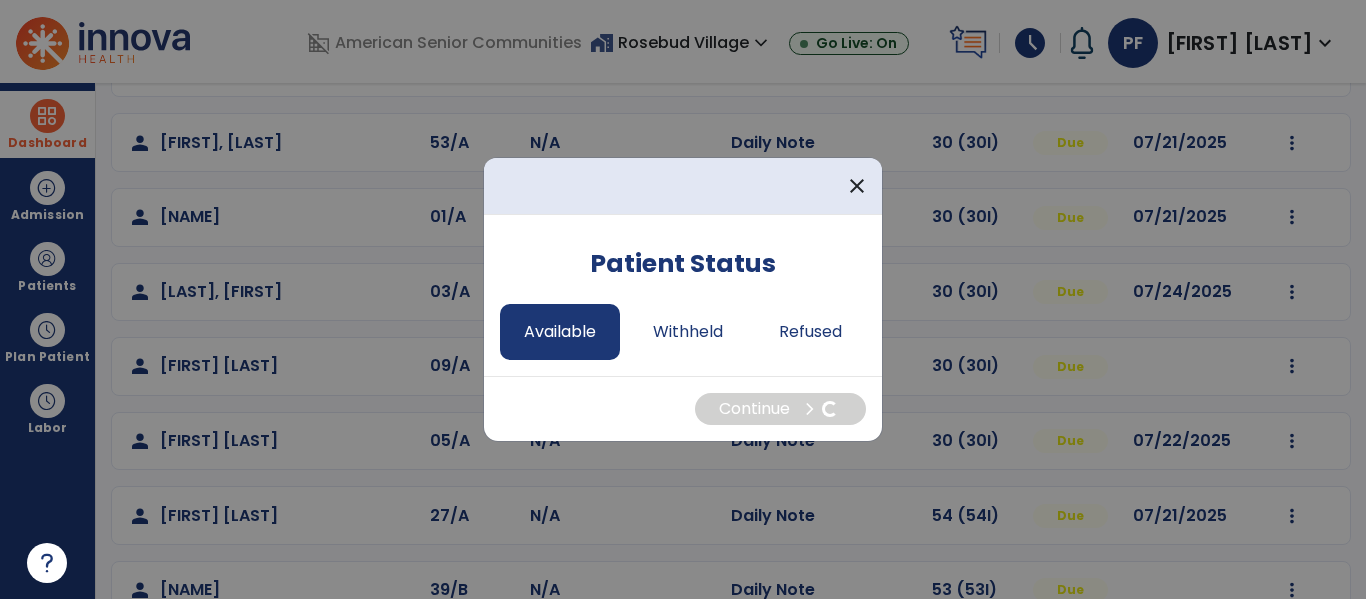 select on "*" 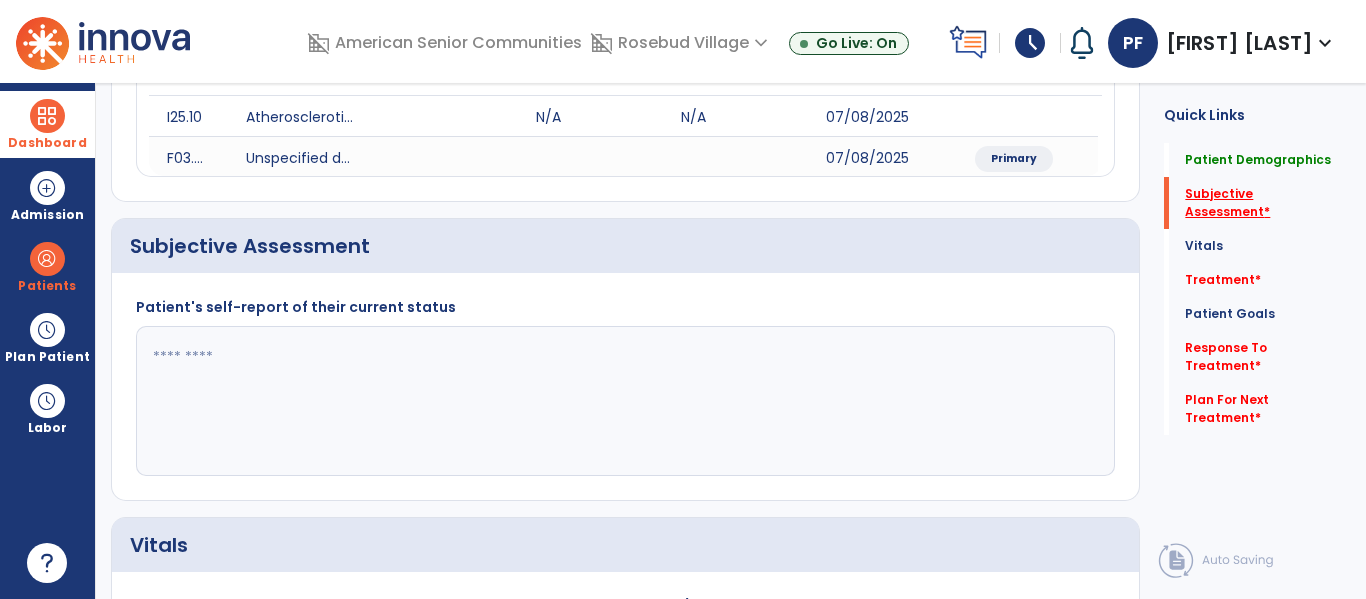 click on "Subjective Assessment   *" 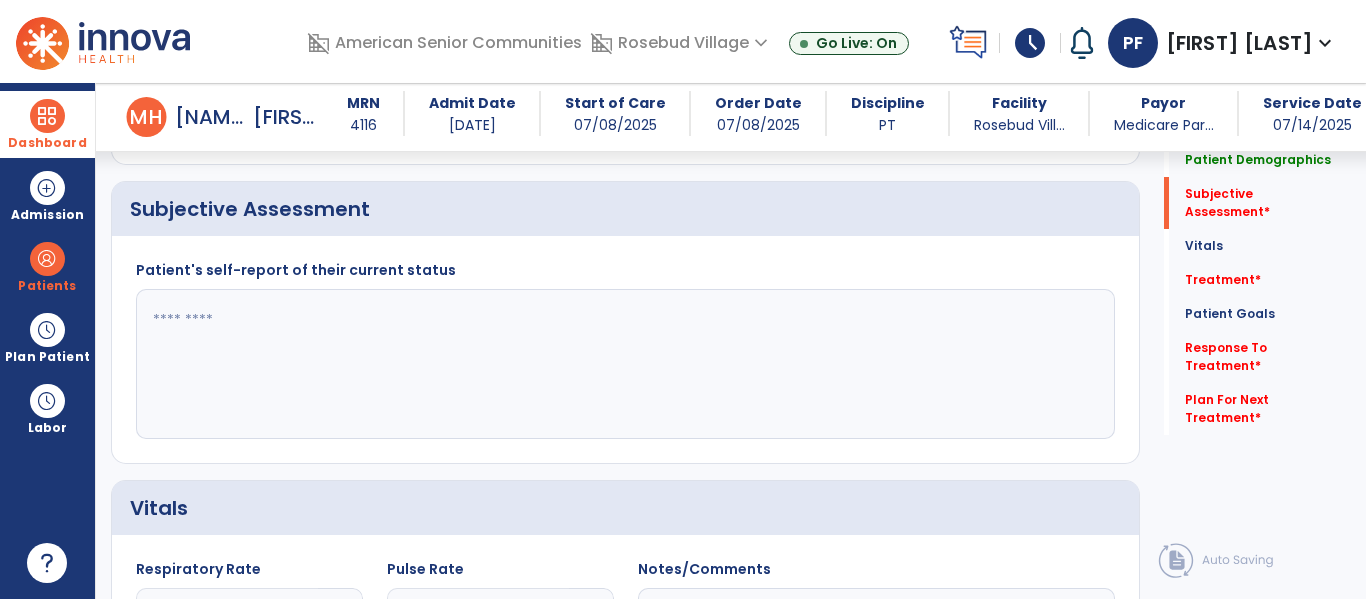 click 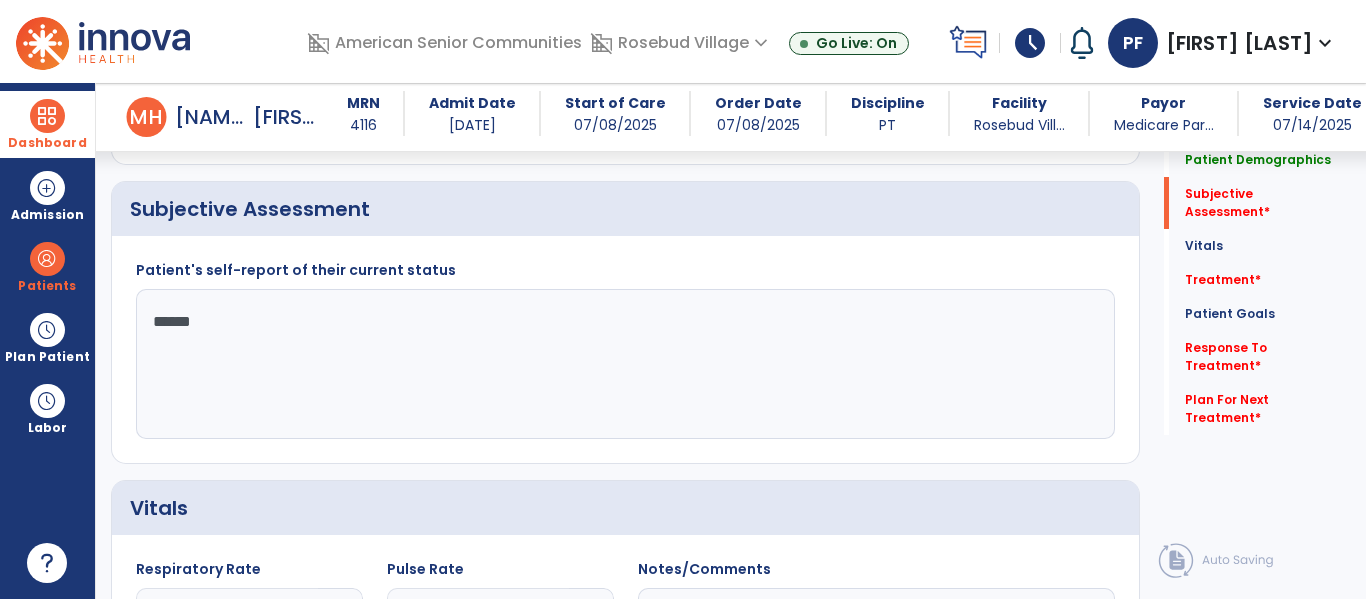 type on "*******" 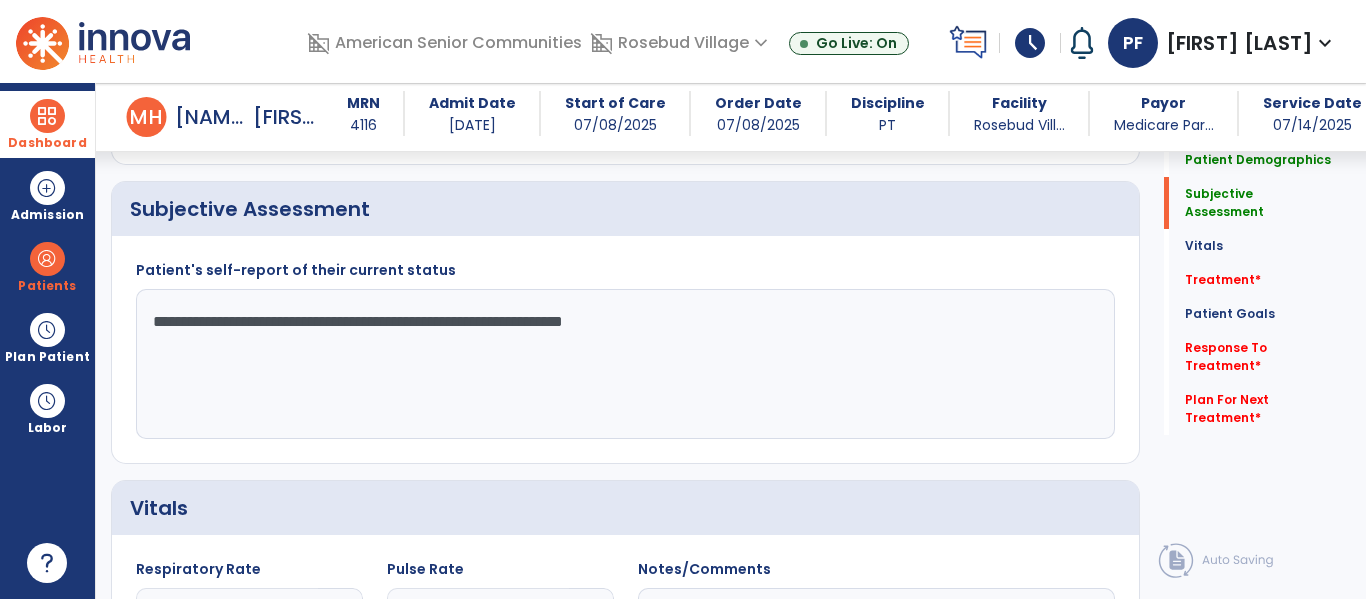 click on "**********" 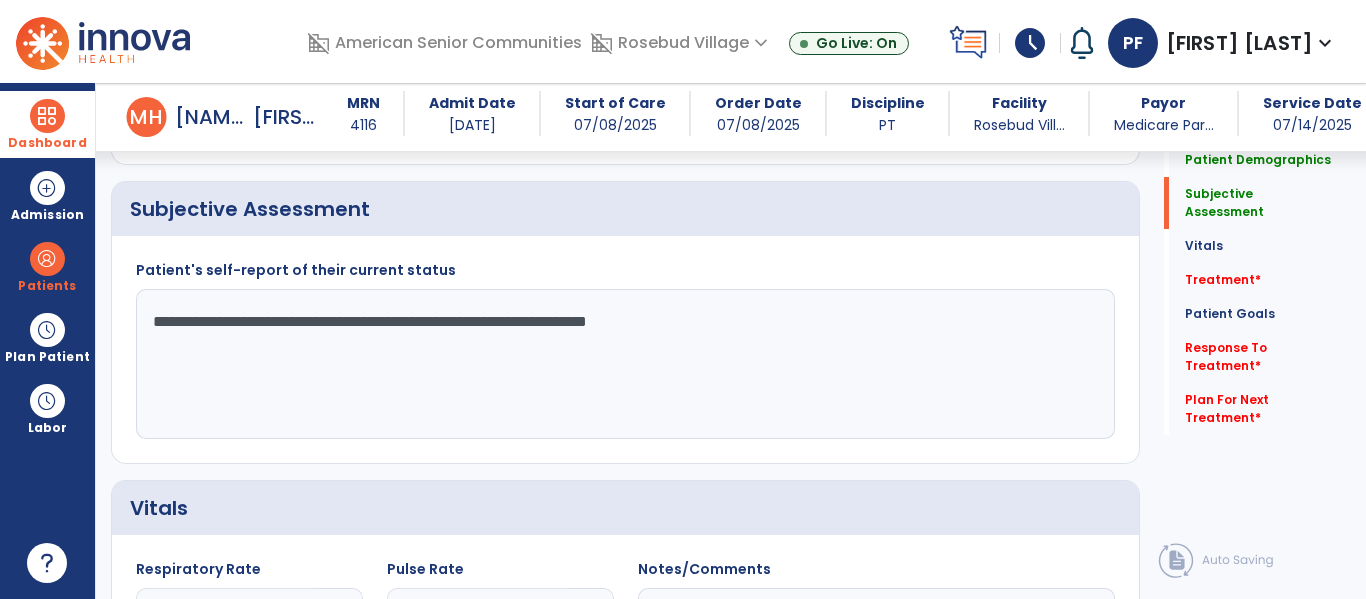 click on "**********" 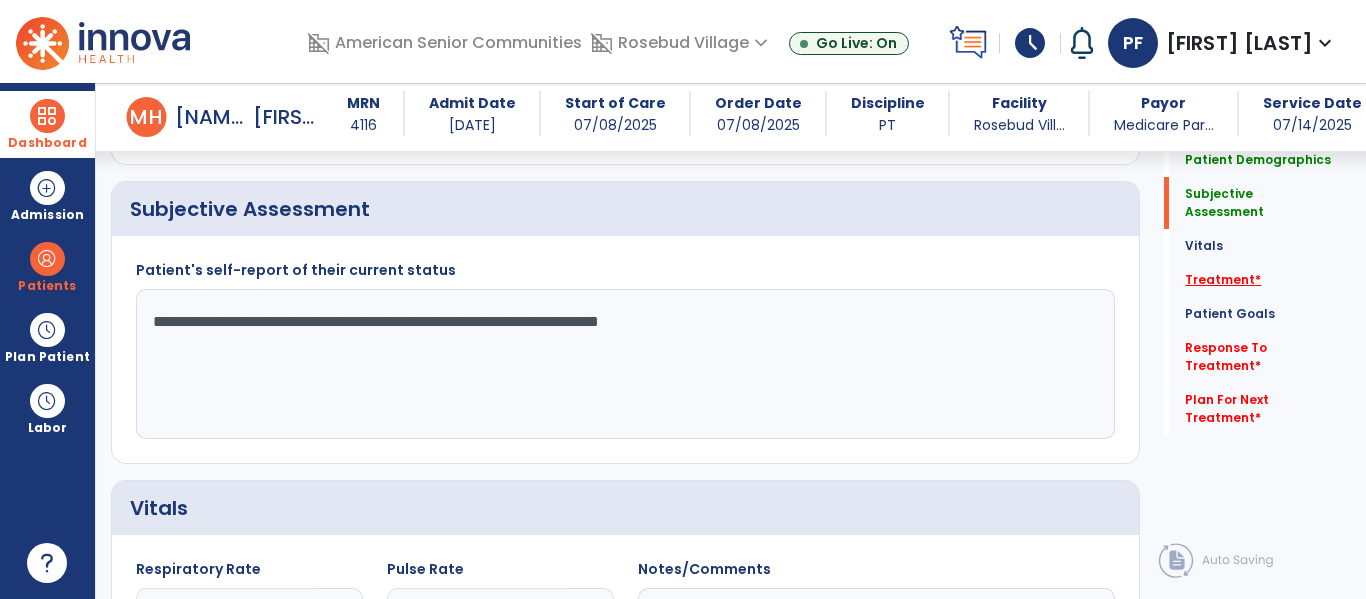 type on "**********" 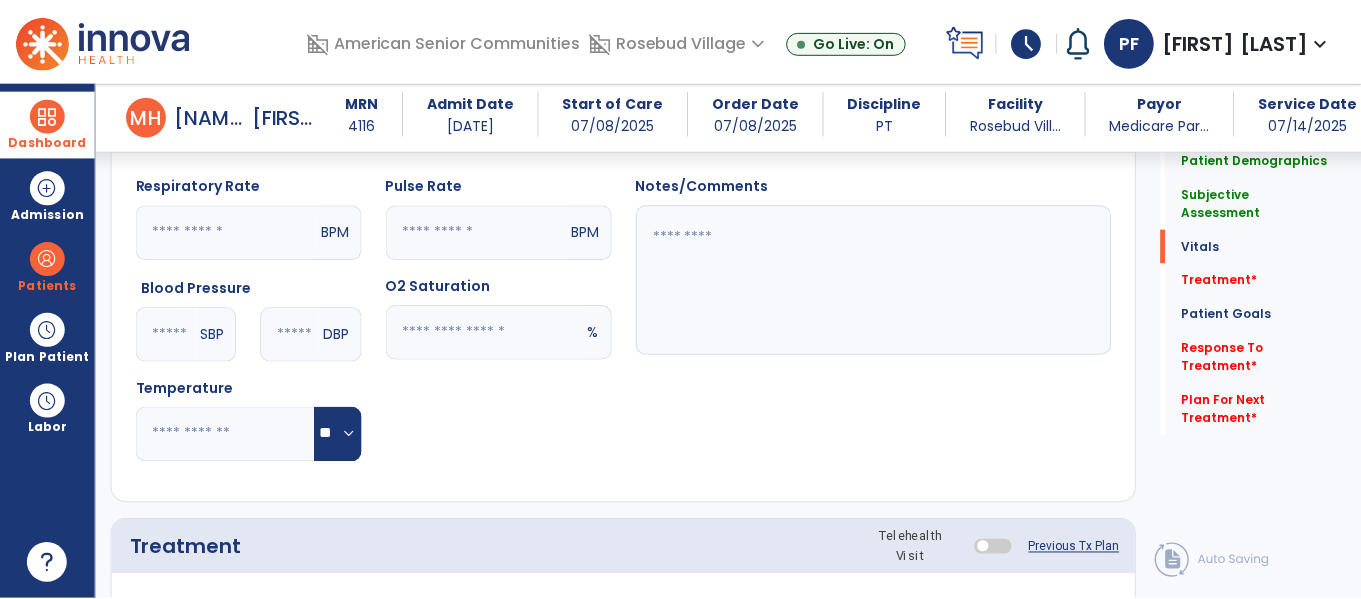 scroll, scrollTop: 1076, scrollLeft: 0, axis: vertical 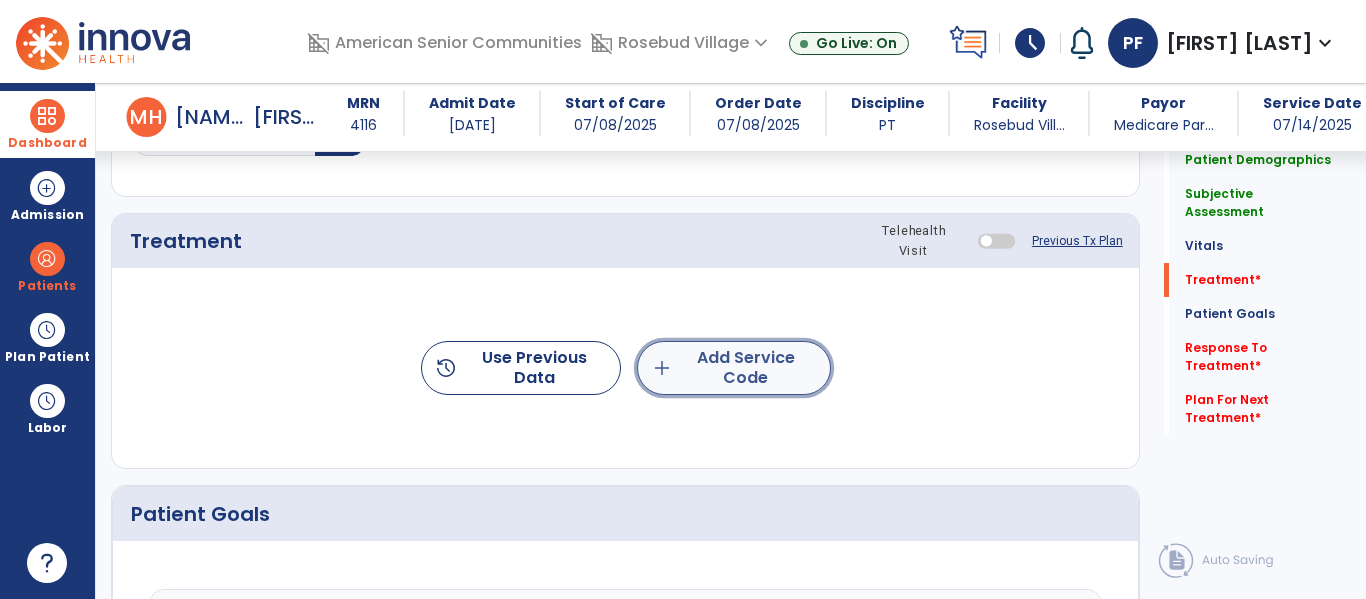 click on "add  Add Service Code" 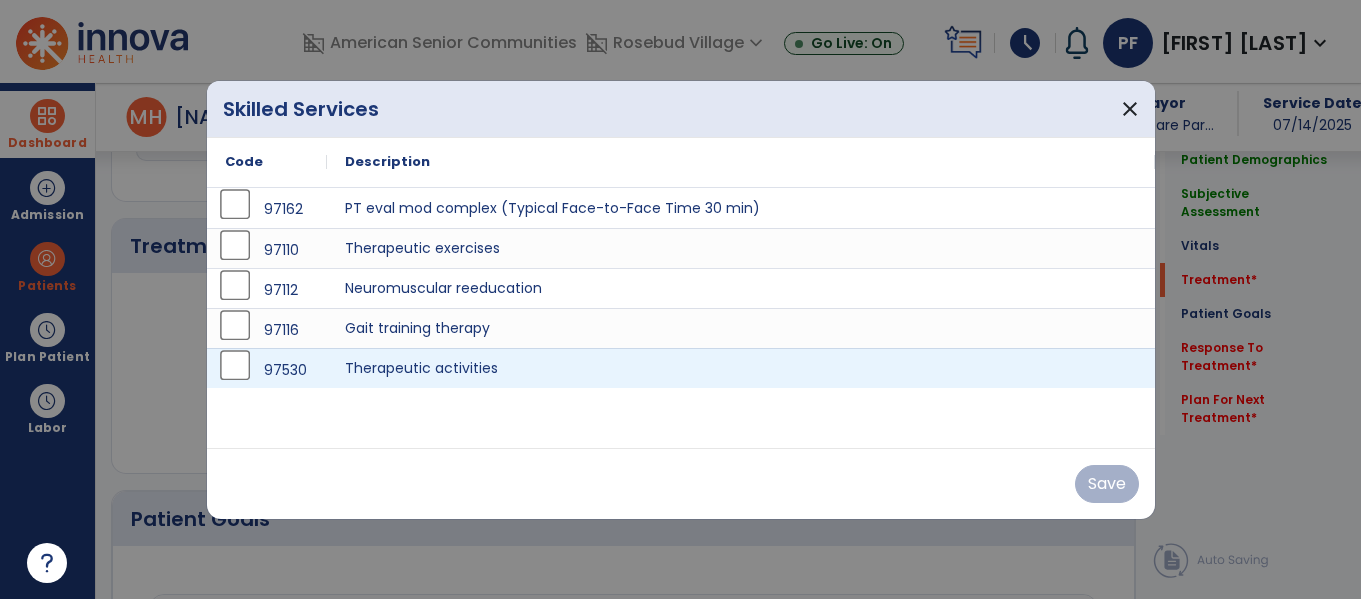 scroll, scrollTop: 1076, scrollLeft: 0, axis: vertical 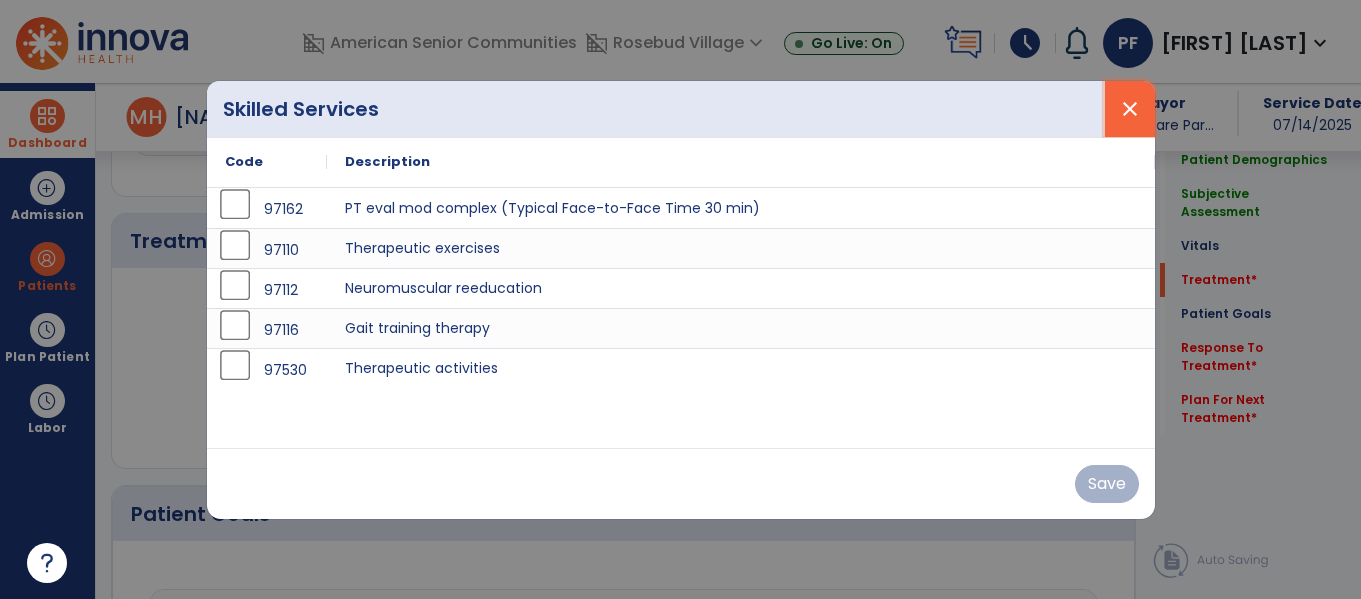 click on "close" at bounding box center (1130, 109) 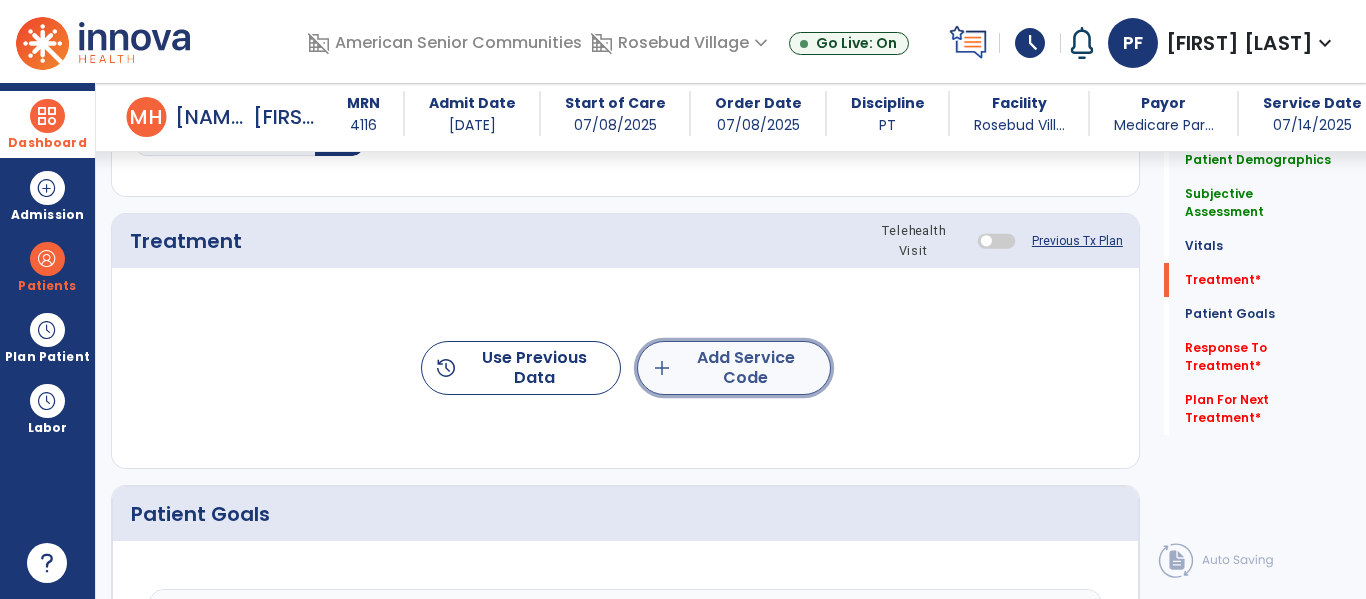 click on "add  Add Service Code" 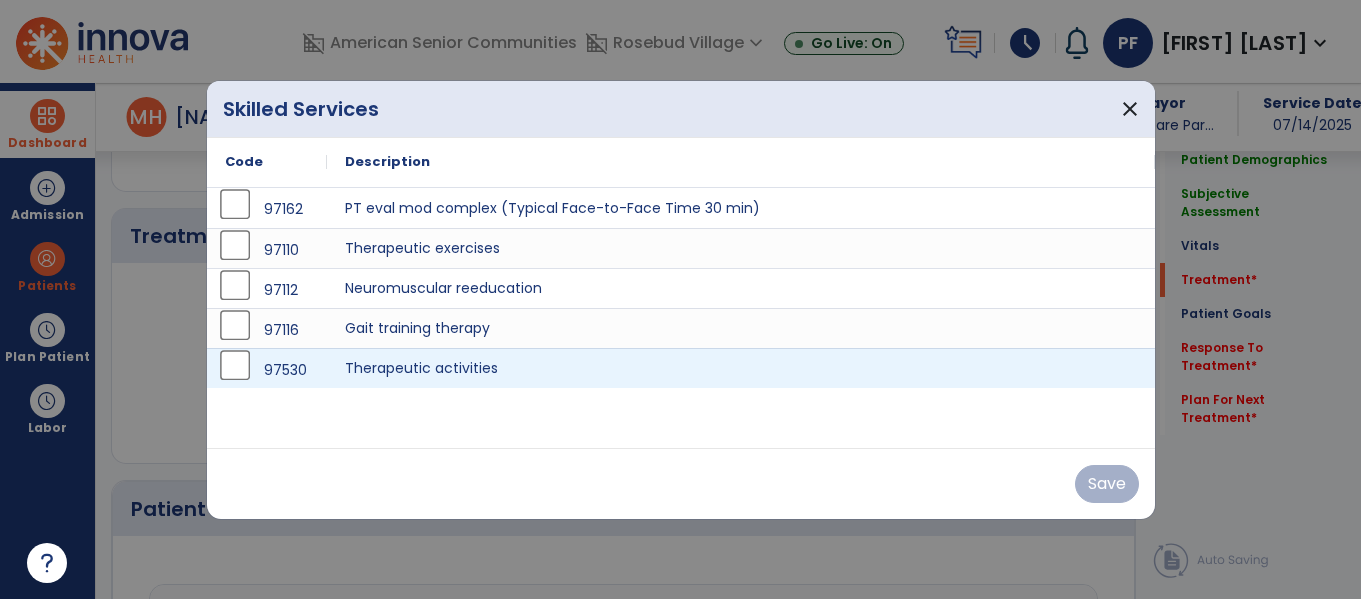 scroll, scrollTop: 1076, scrollLeft: 0, axis: vertical 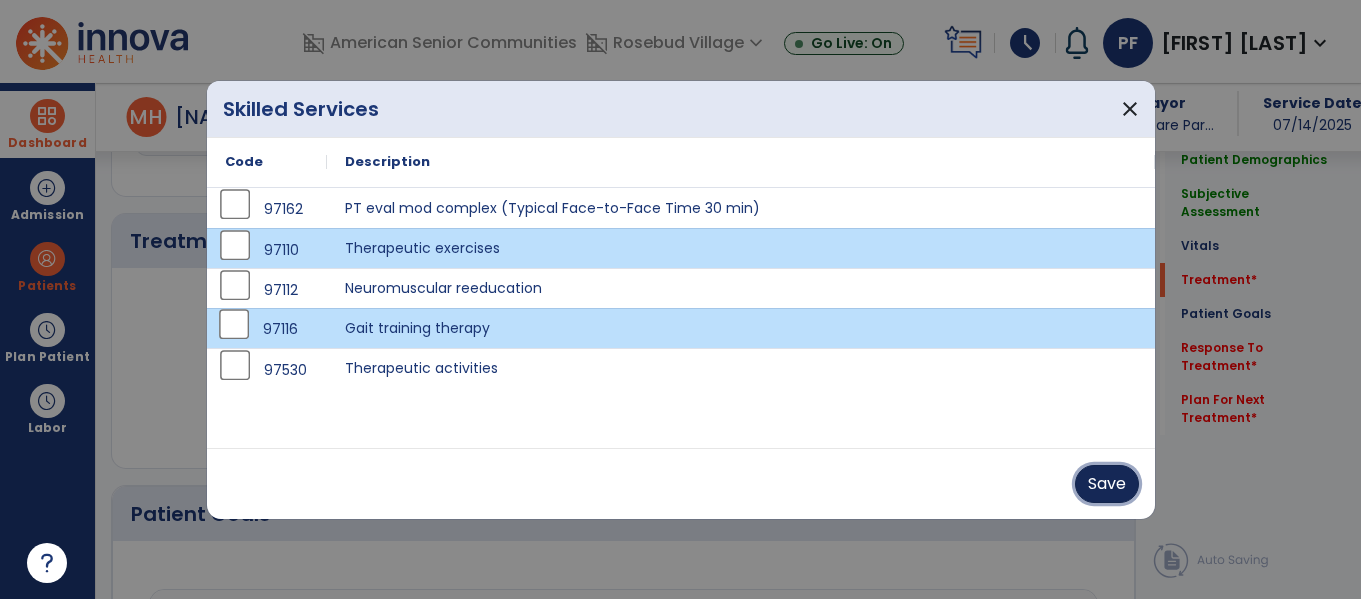 click on "Save" at bounding box center (1107, 484) 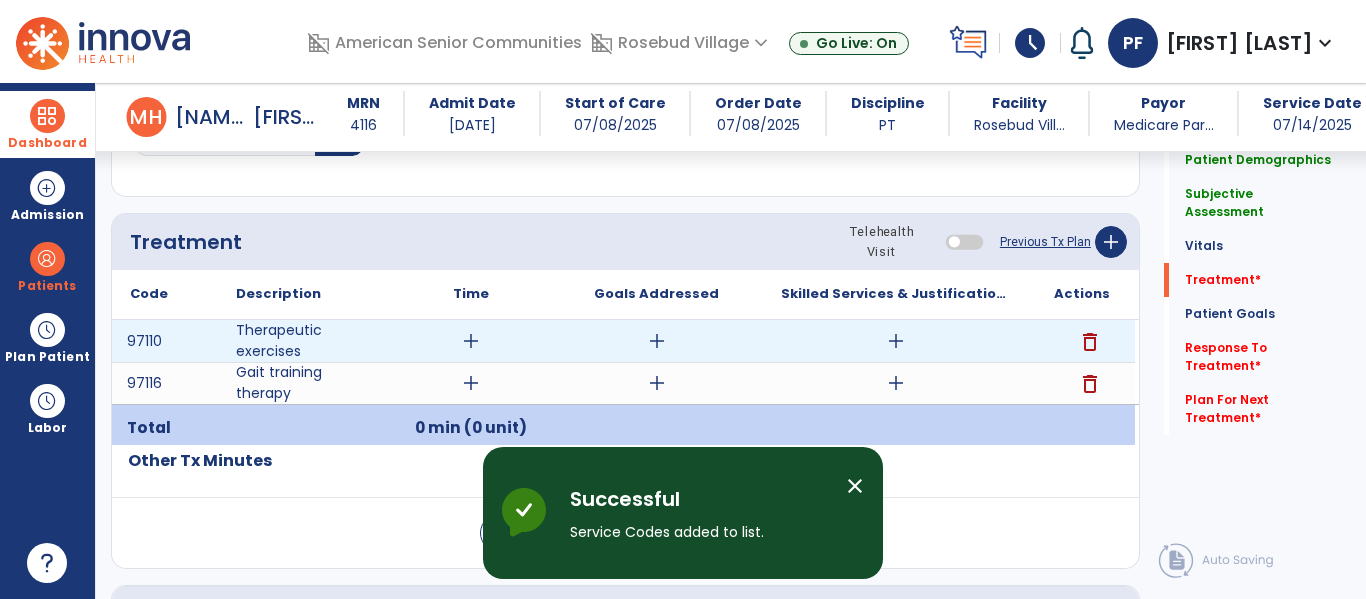 click on "add" at bounding box center [471, 341] 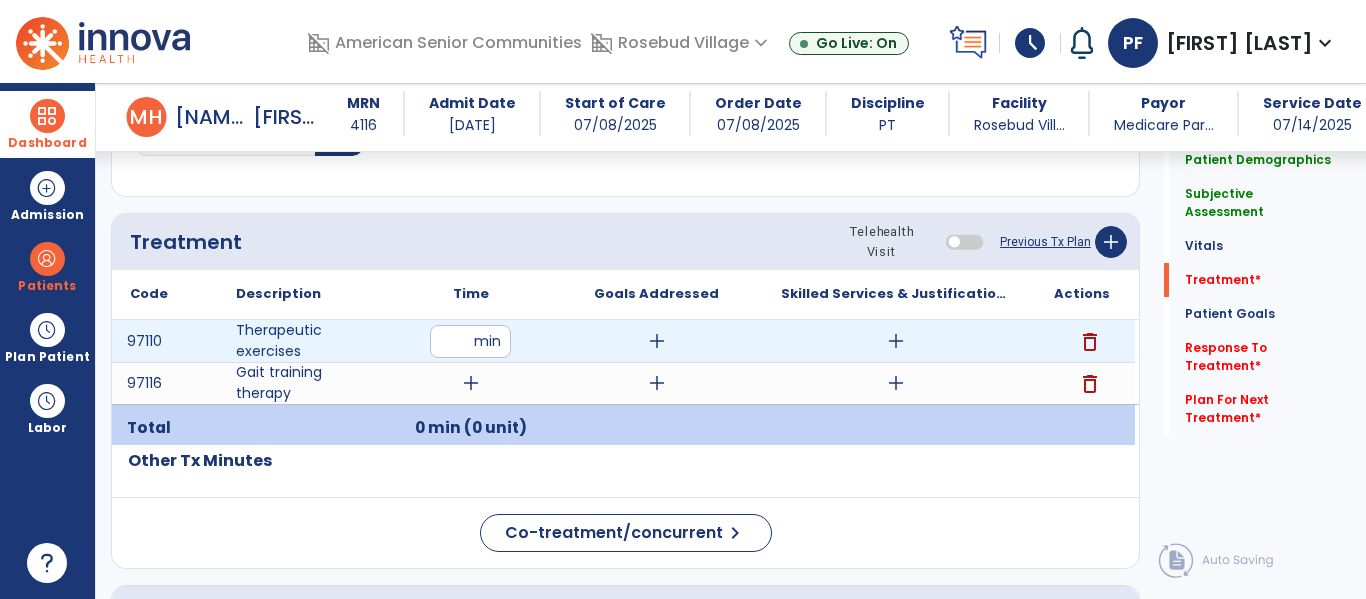 type on "**" 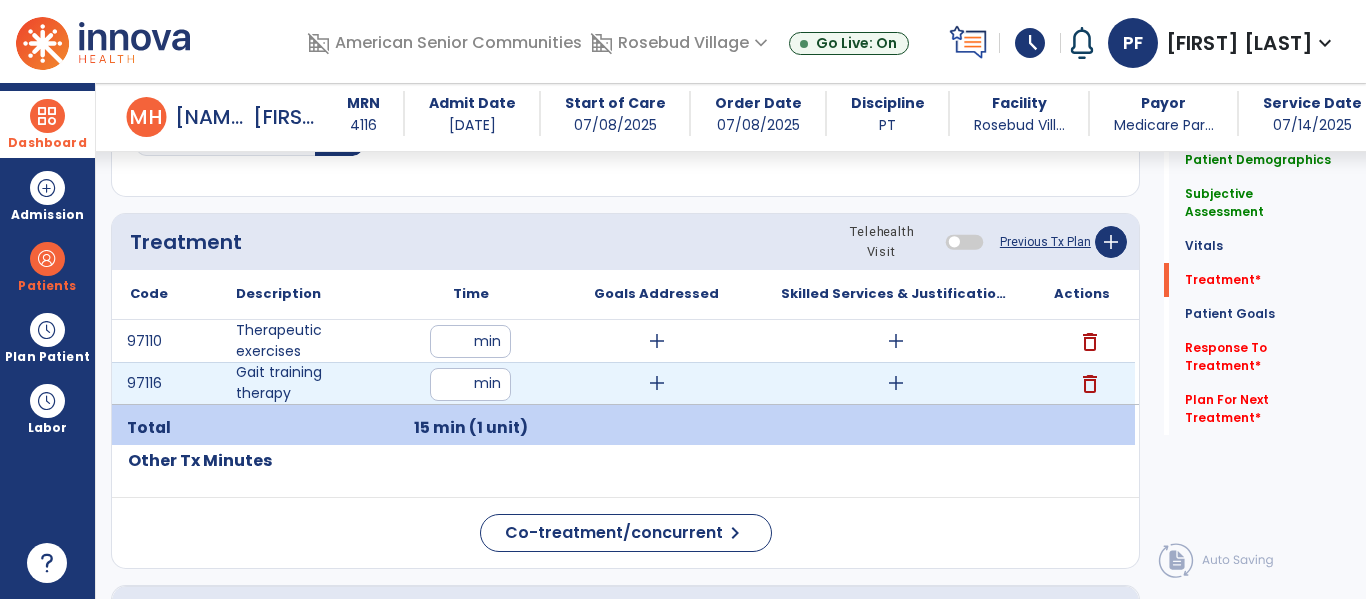 type on "**" 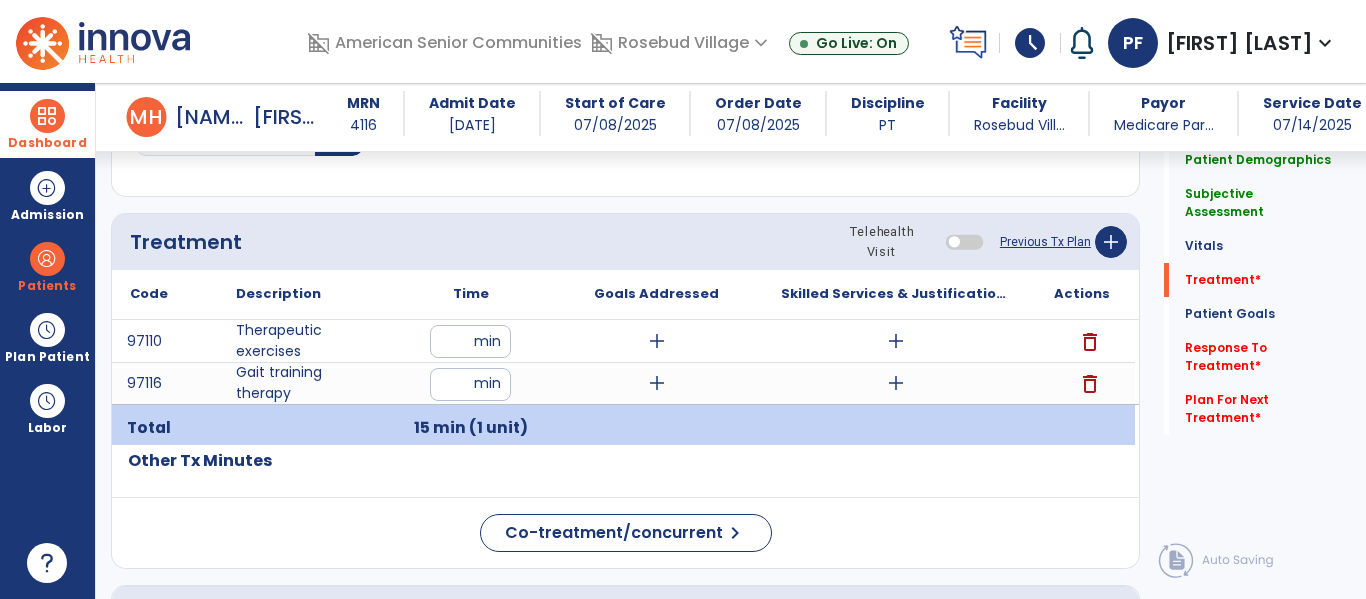 click on "Code
Description
Time" 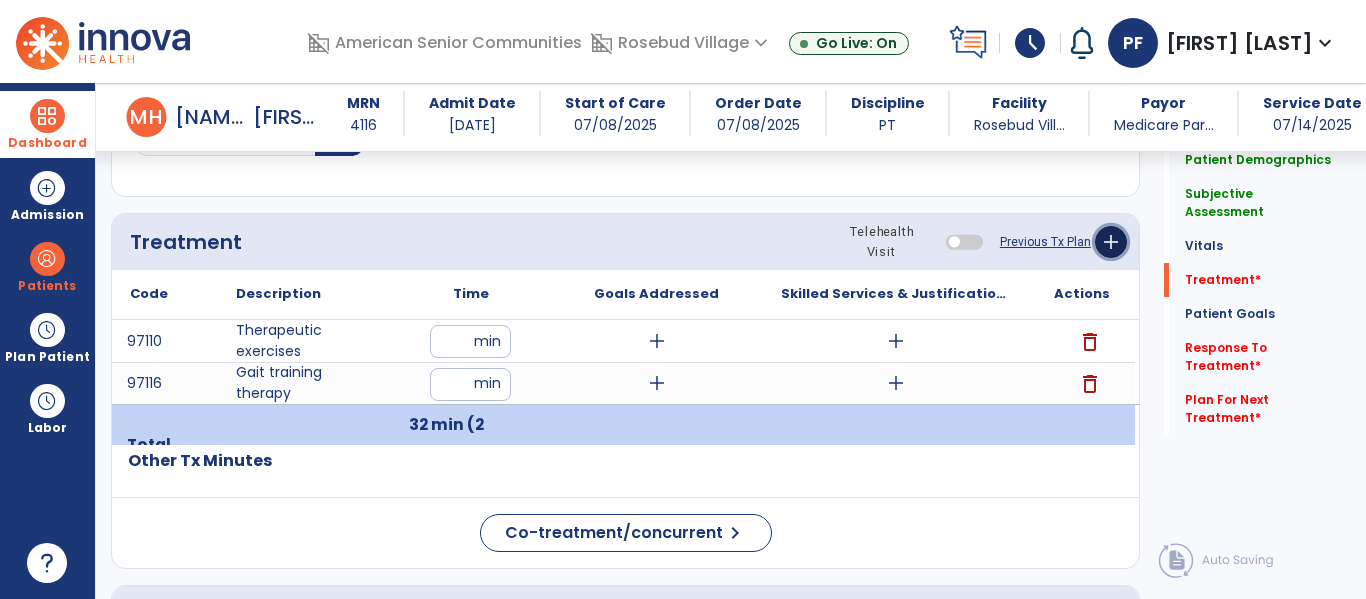 click on "add" 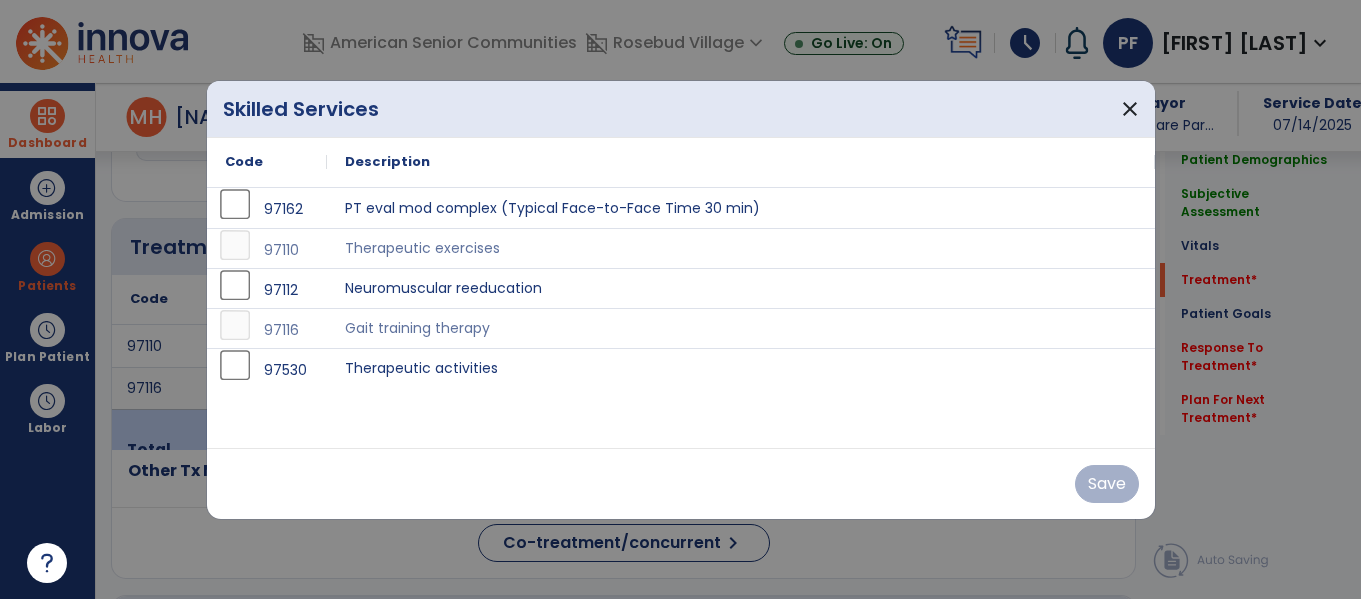 scroll, scrollTop: 1076, scrollLeft: 0, axis: vertical 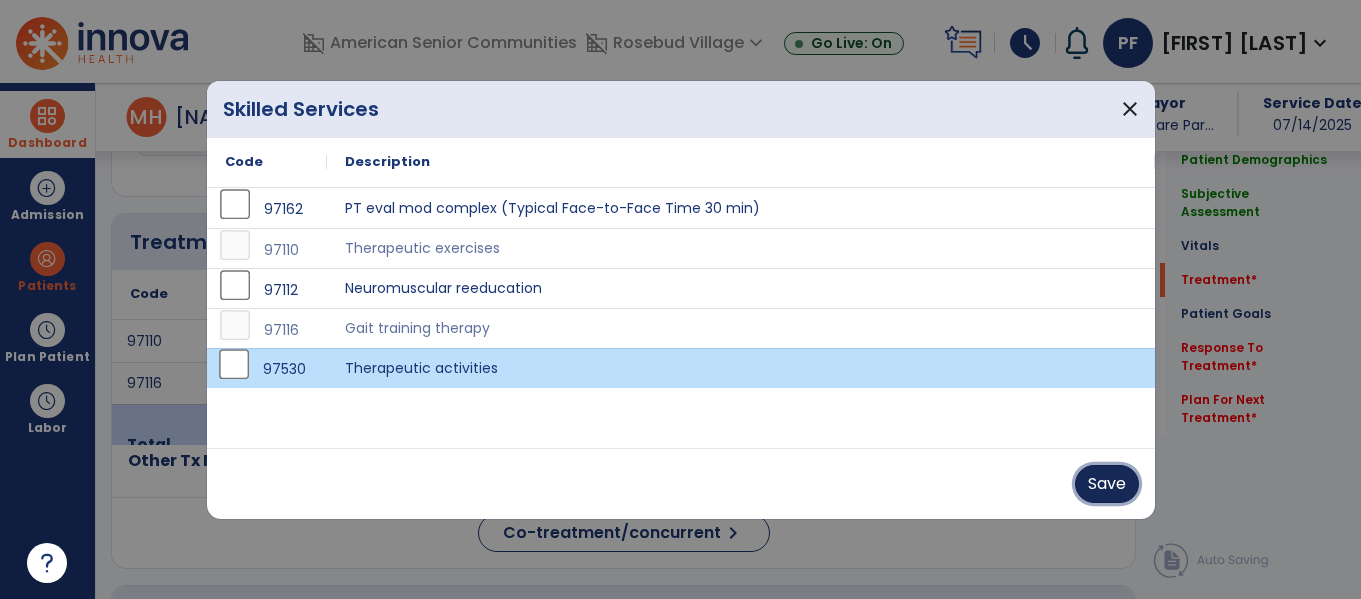 click on "Save" at bounding box center [1107, 484] 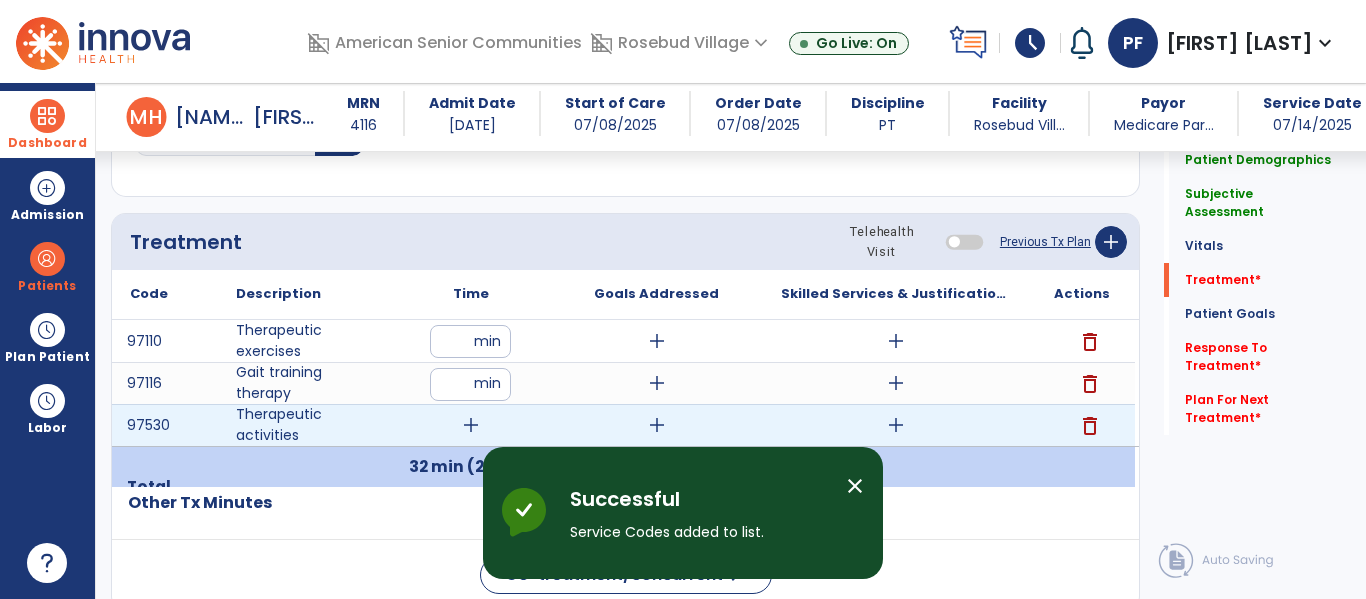 click on "add" at bounding box center (471, 425) 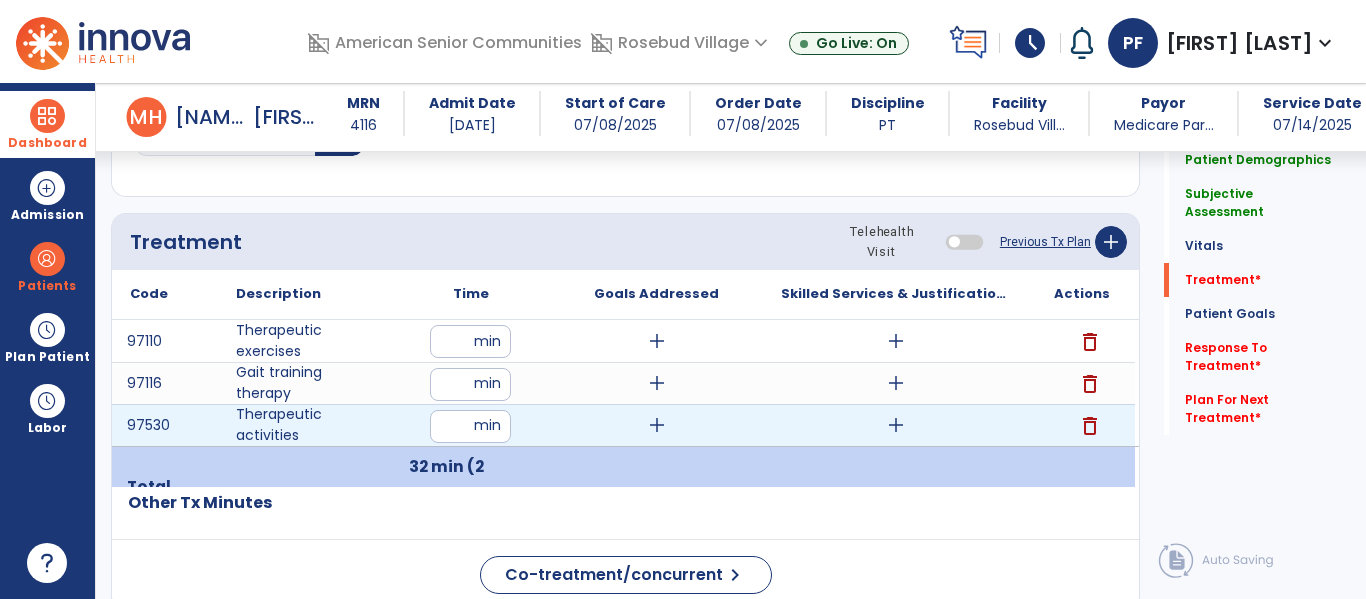 type on "**" 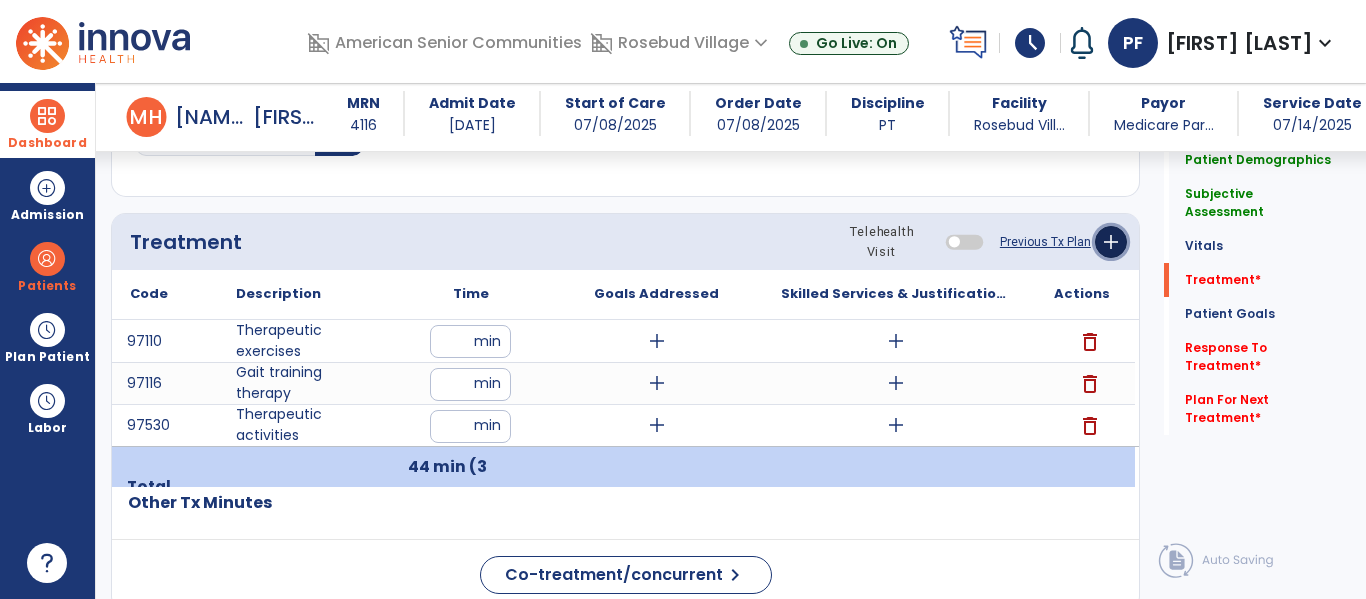 click on "add" 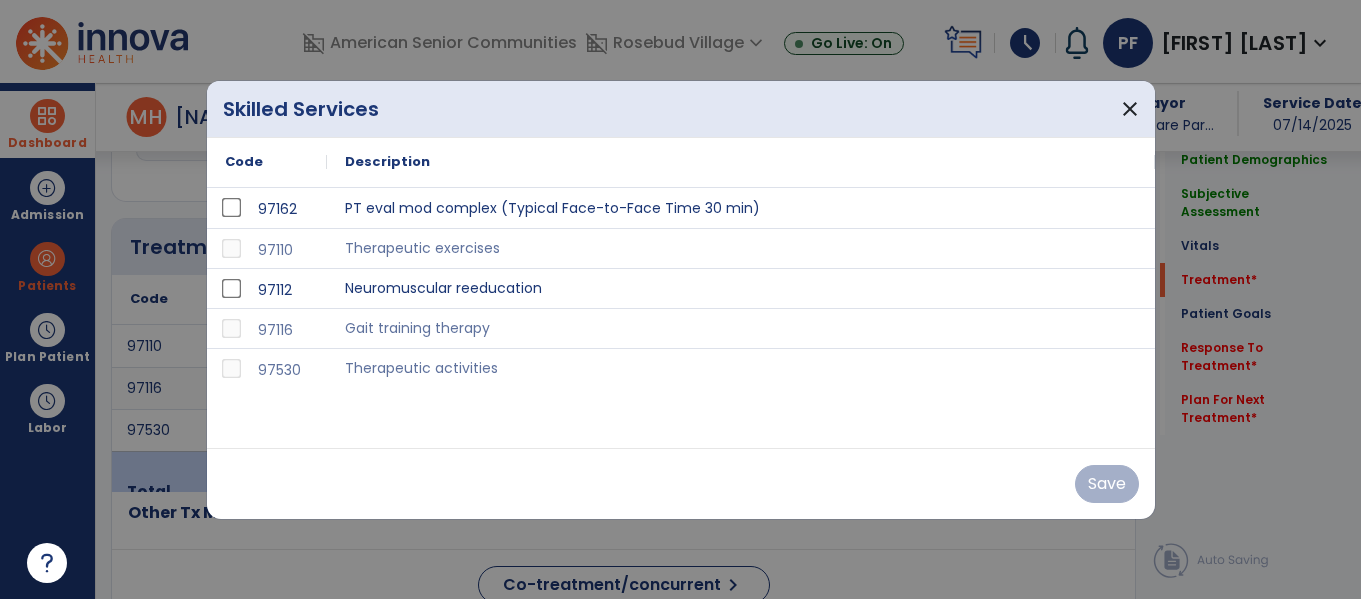 scroll, scrollTop: 1076, scrollLeft: 0, axis: vertical 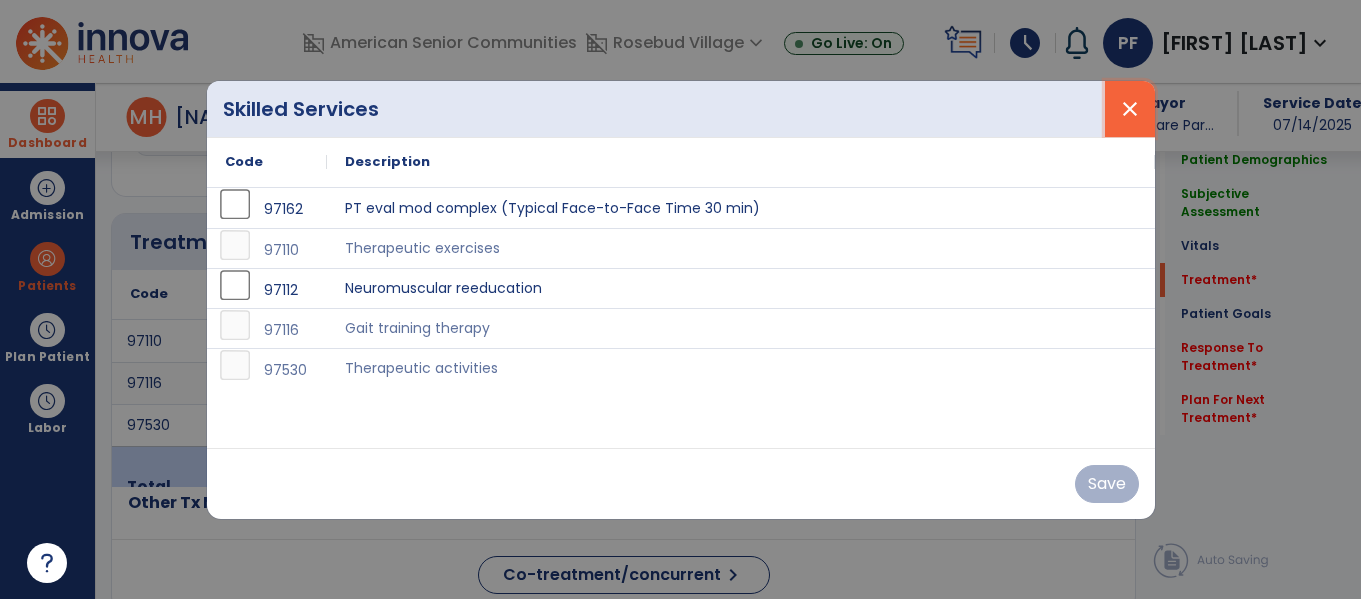 click on "close" at bounding box center (1130, 109) 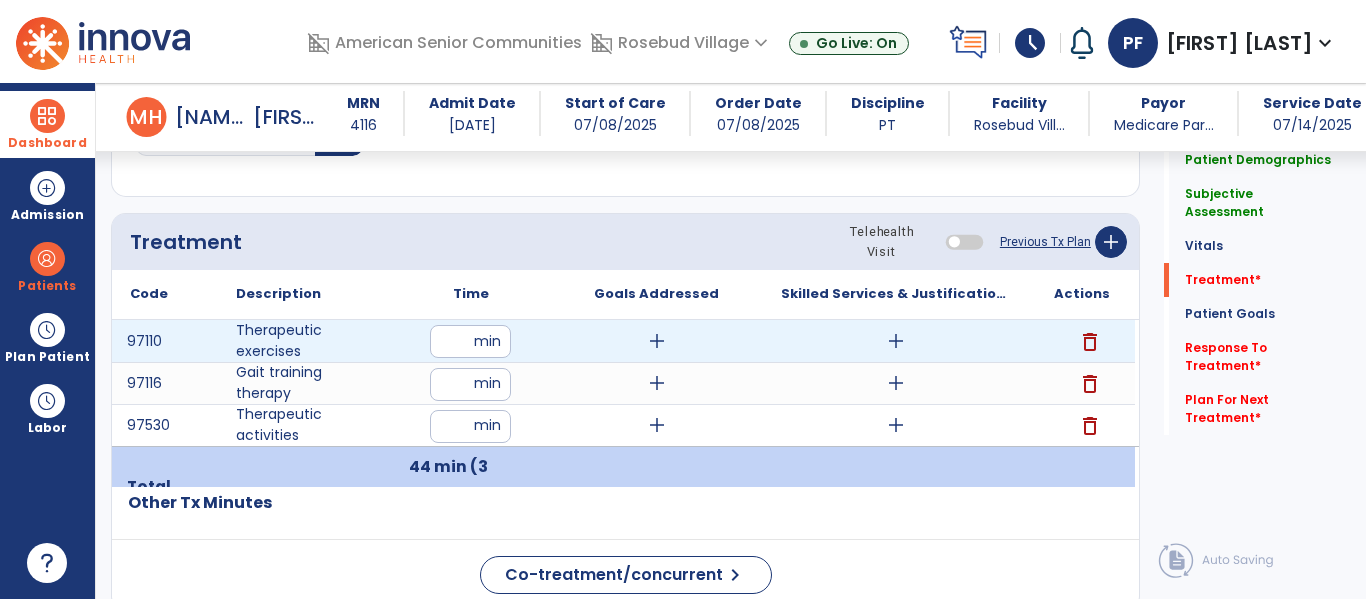 drag, startPoint x: 459, startPoint y: 342, endPoint x: 444, endPoint y: 342, distance: 15 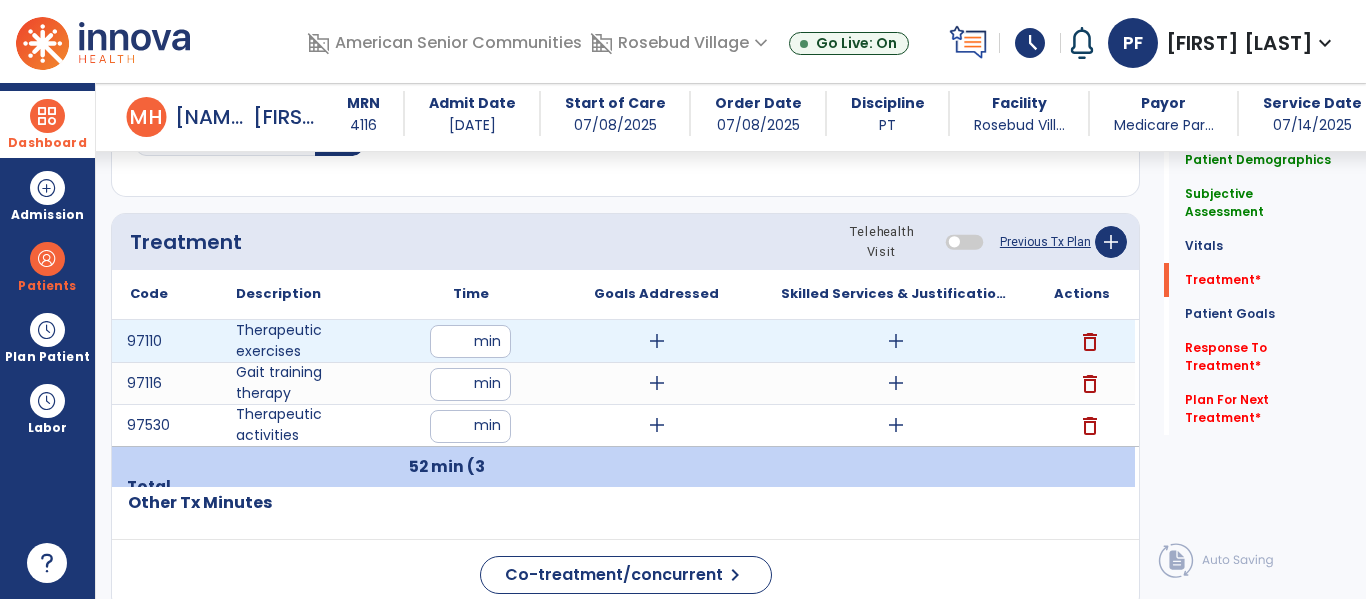 click on "**" at bounding box center [470, 341] 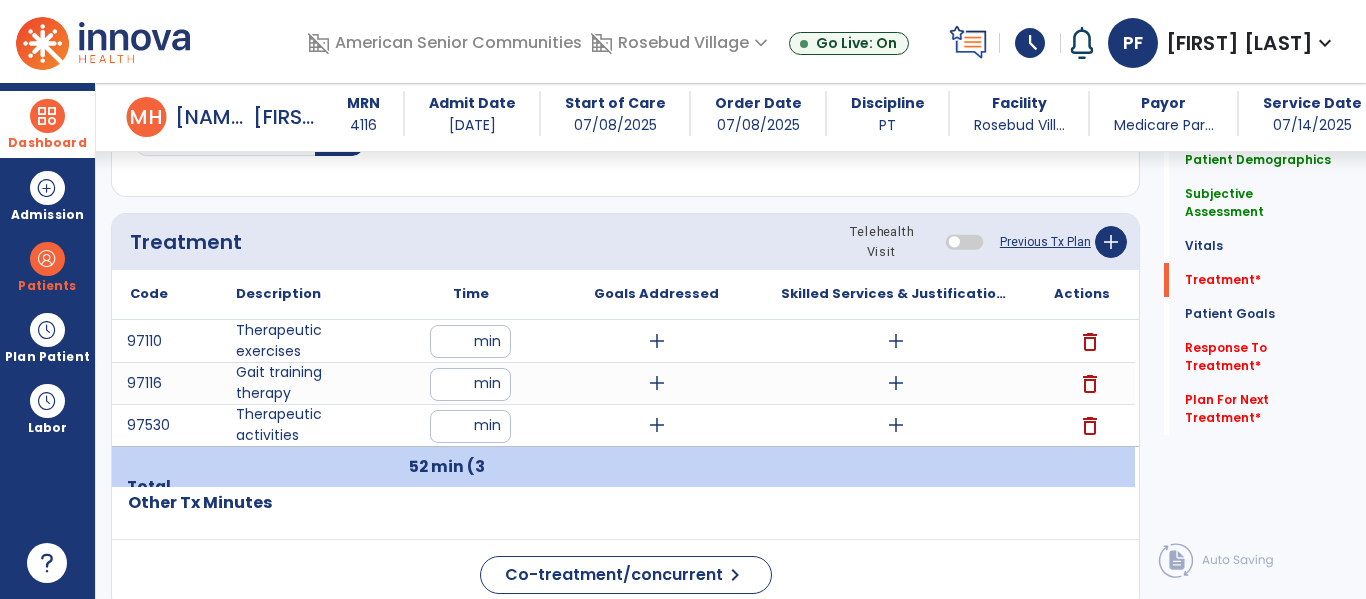 click on "Code
Description
Time" 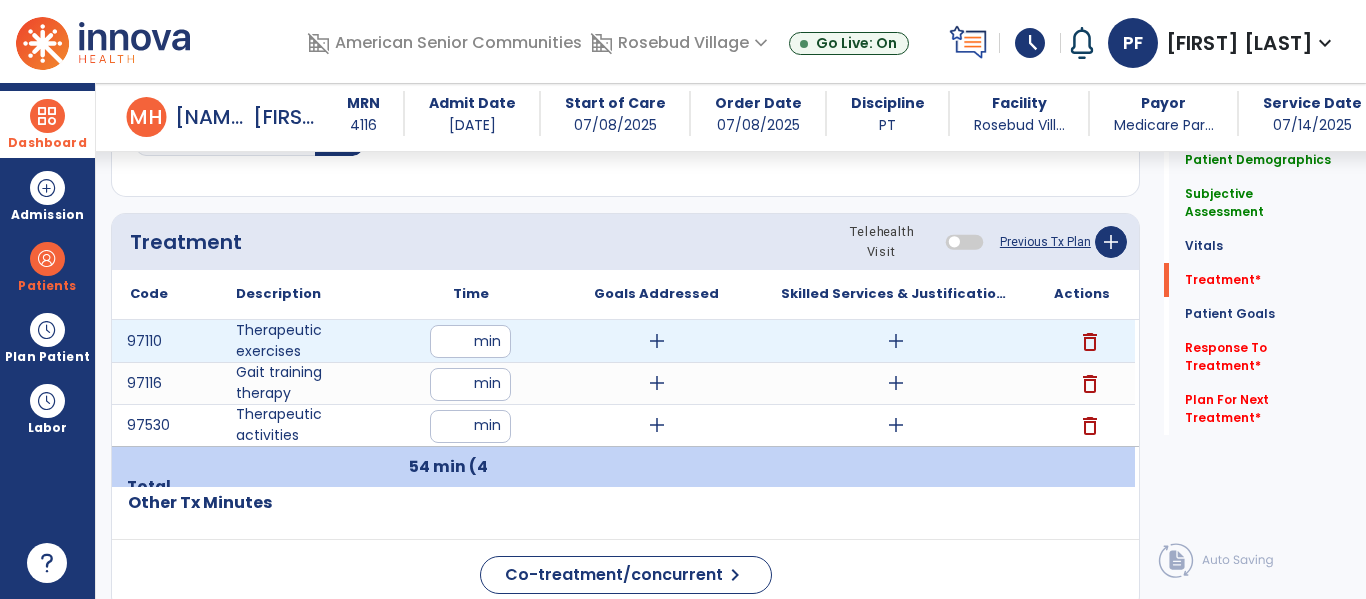 click on "add" at bounding box center (896, 341) 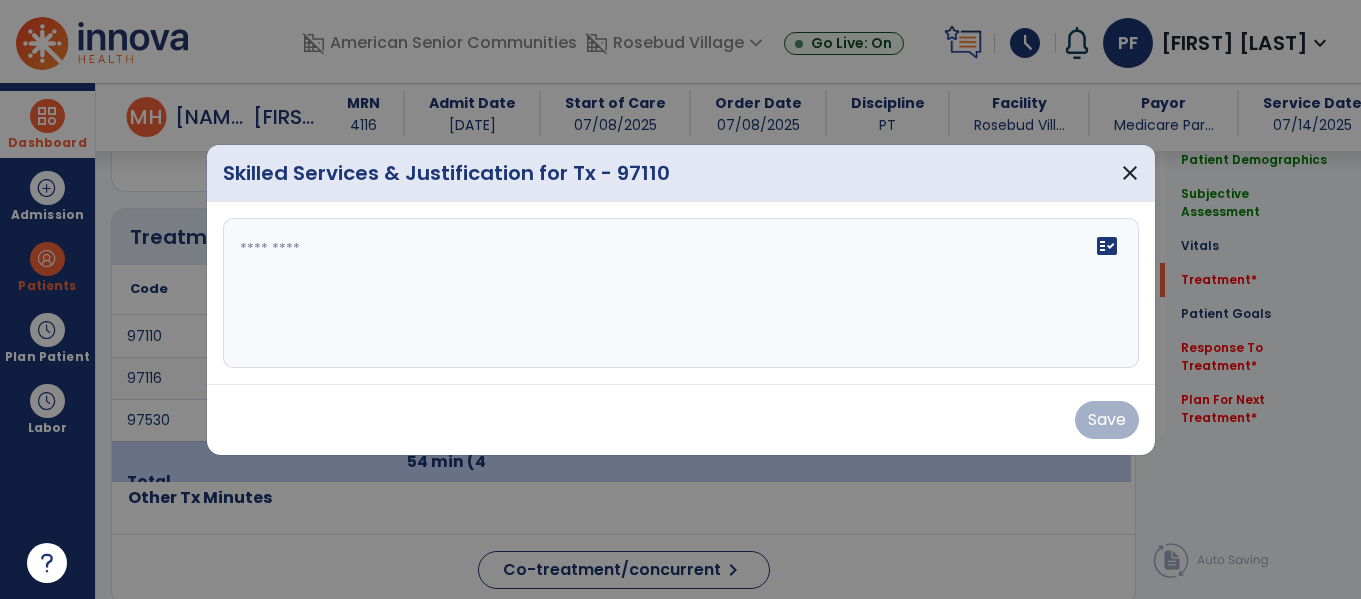 scroll, scrollTop: 1076, scrollLeft: 0, axis: vertical 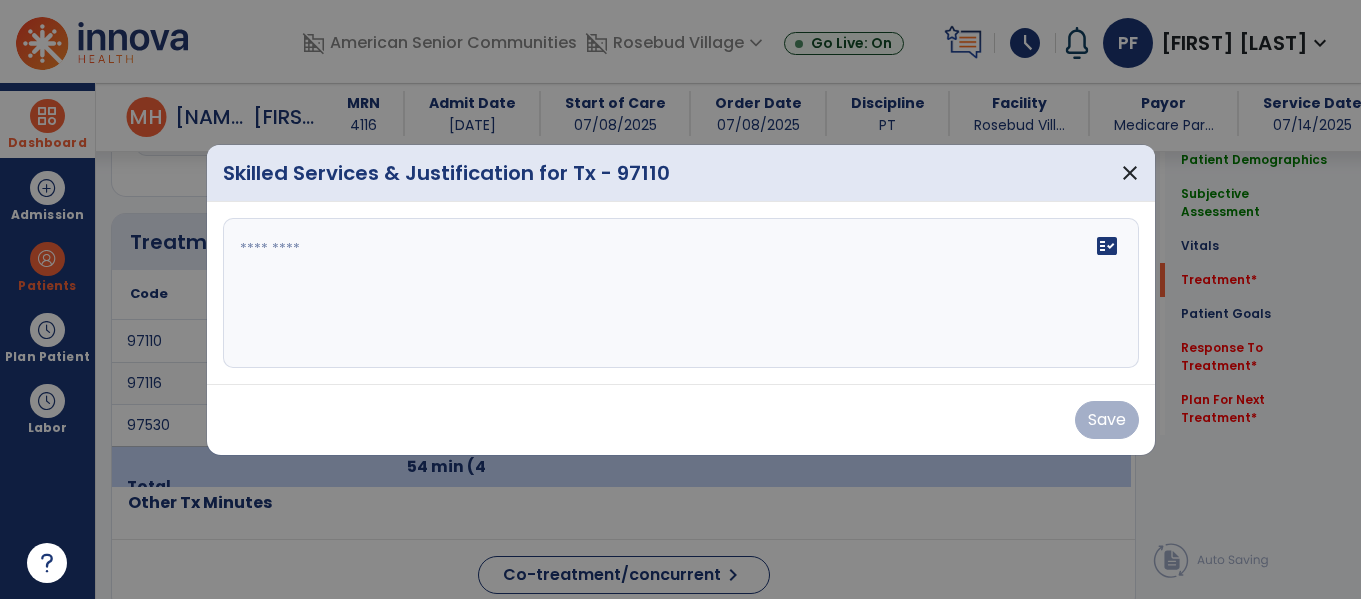 click on "fact_check" at bounding box center (681, 293) 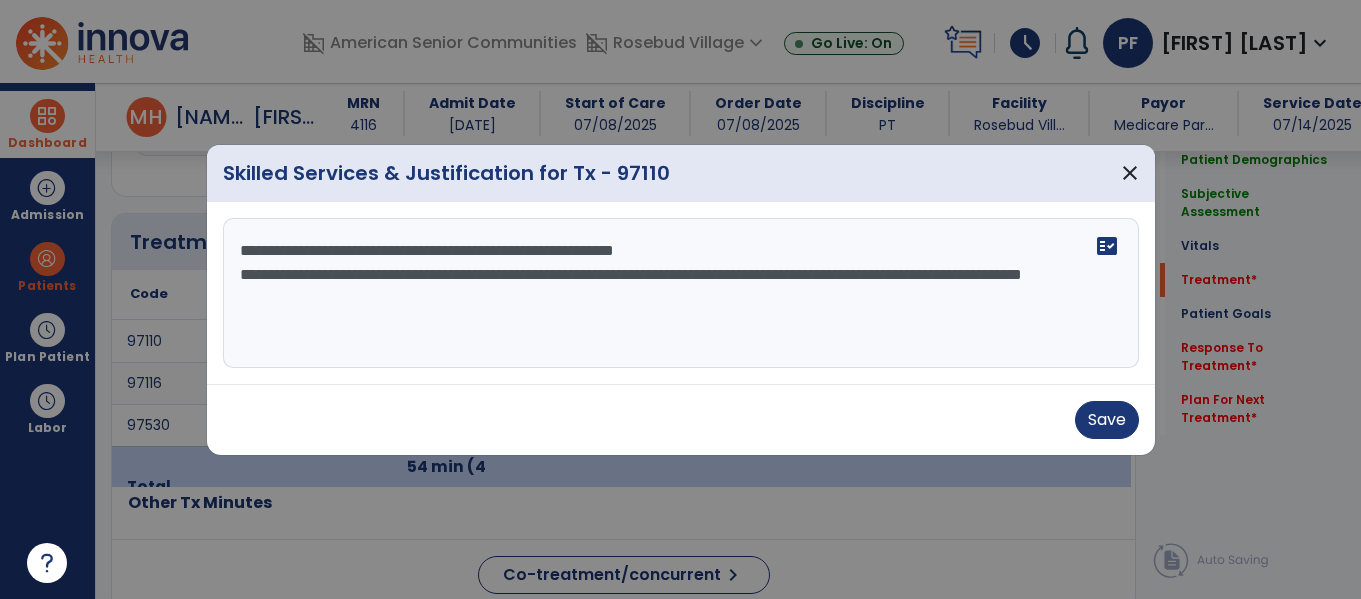 click on "**********" at bounding box center (681, 293) 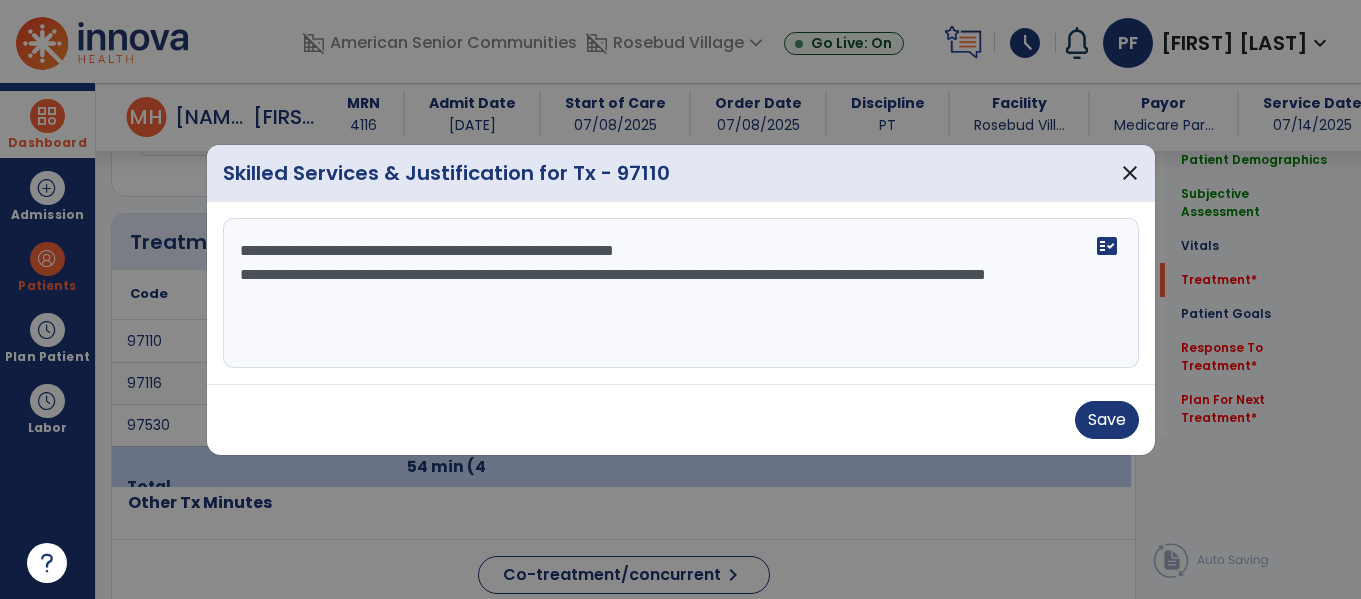 click on "**********" at bounding box center [681, 293] 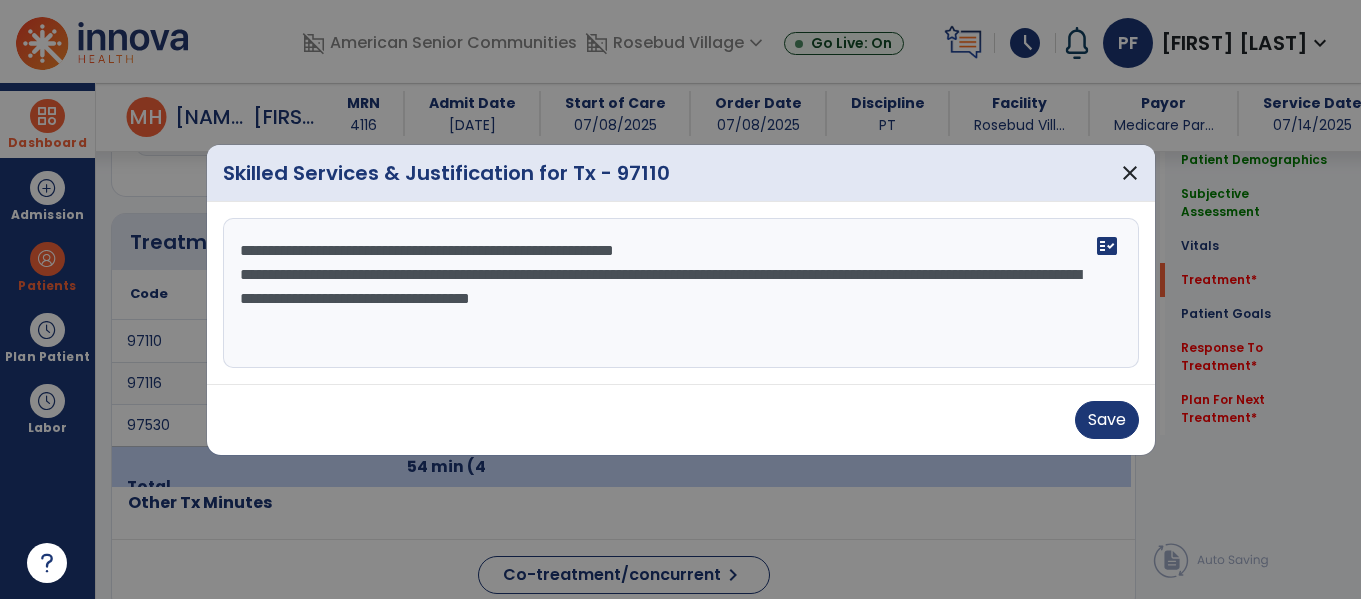 click on "**********" at bounding box center [681, 293] 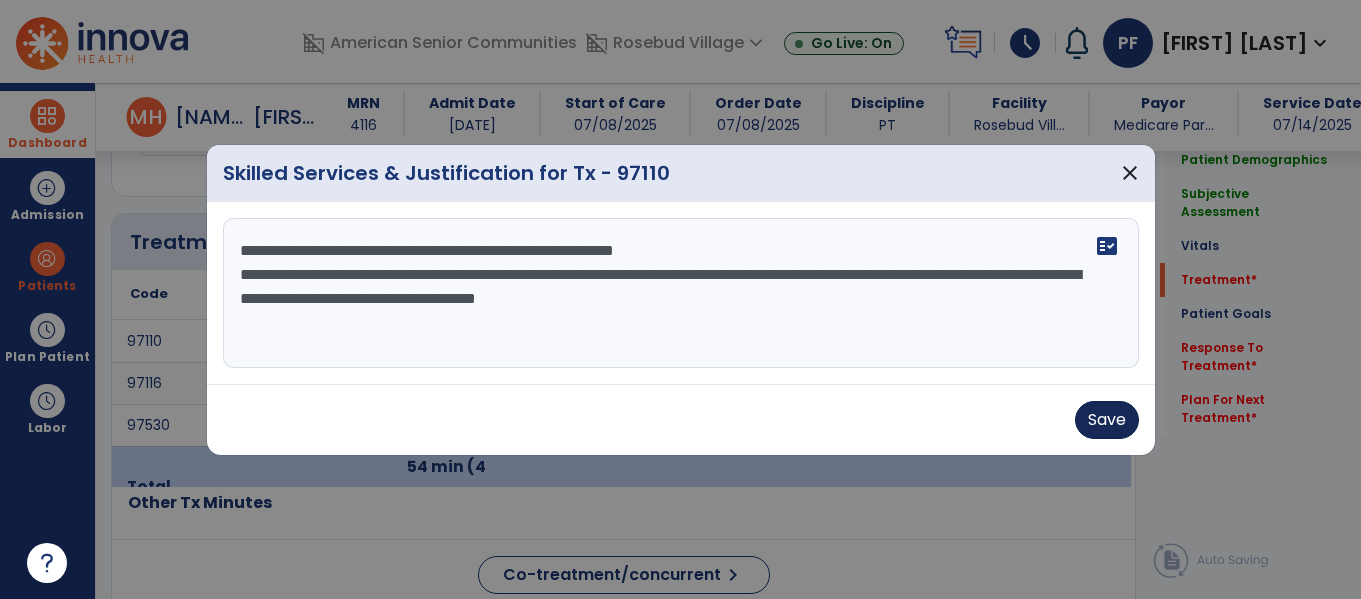 type on "**********" 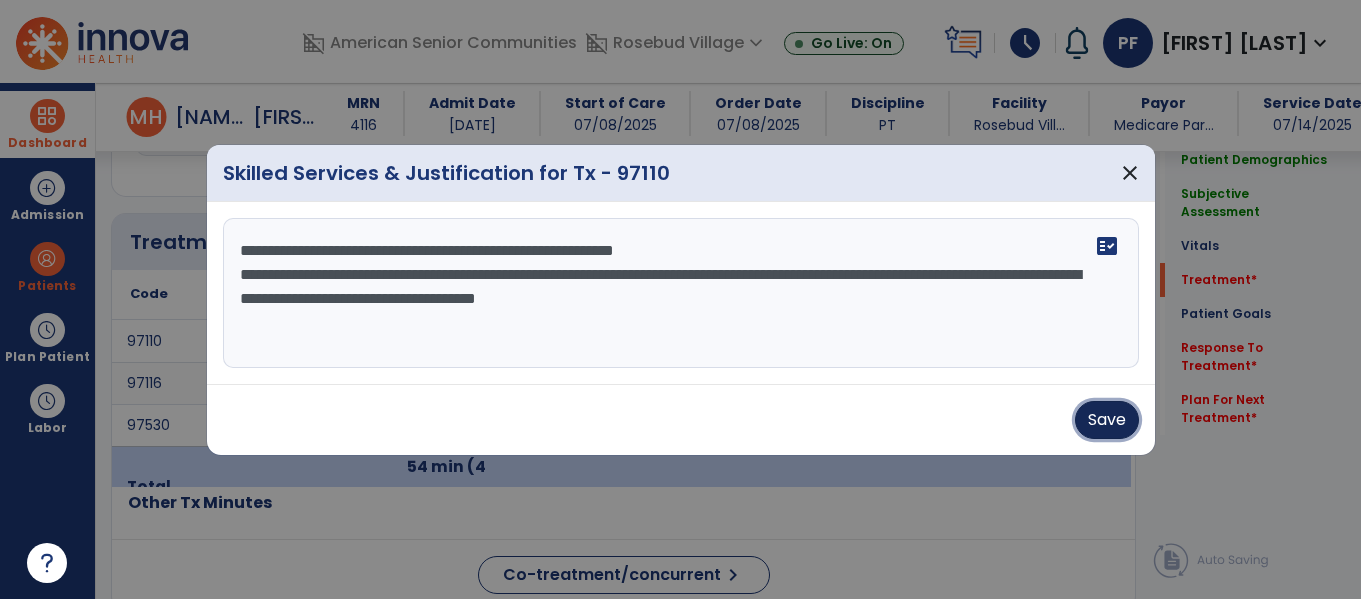 click on "Save" at bounding box center [1107, 420] 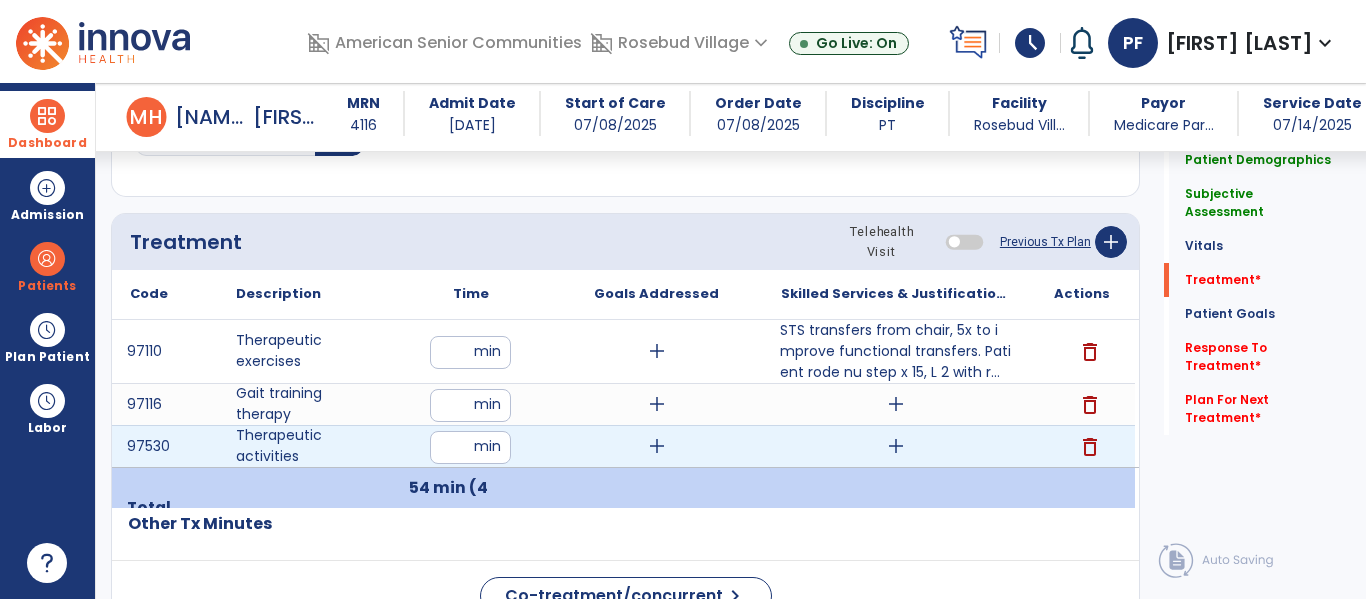 click on "add" at bounding box center (896, 446) 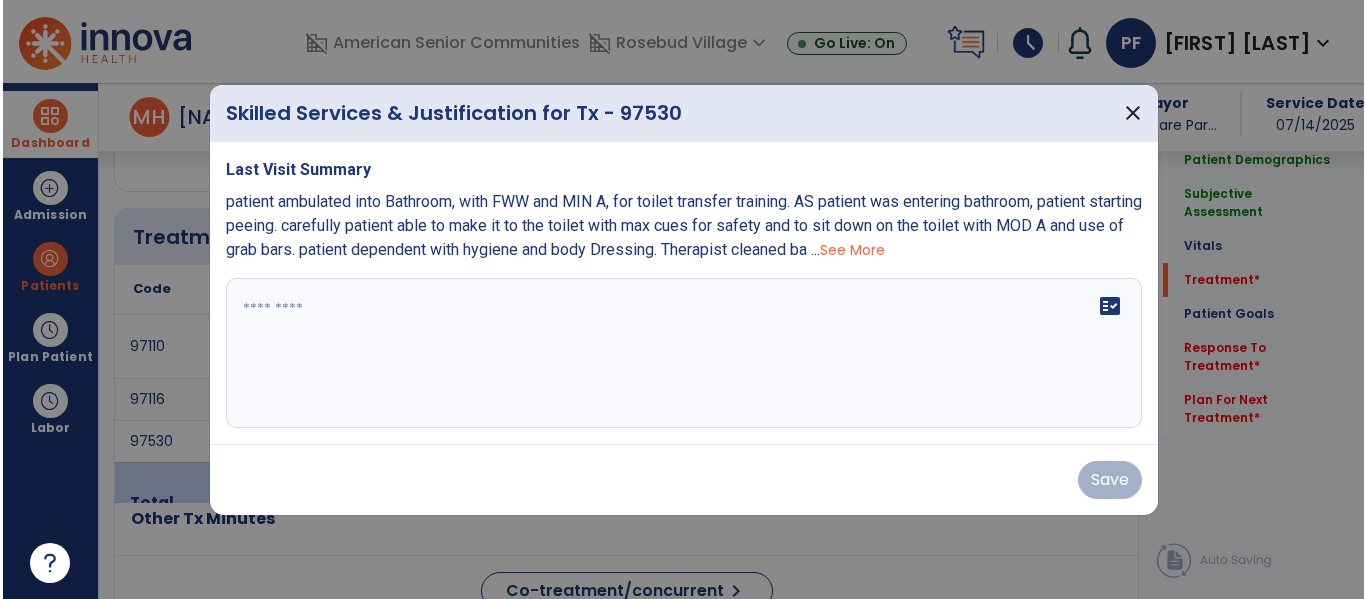 scroll, scrollTop: 1076, scrollLeft: 0, axis: vertical 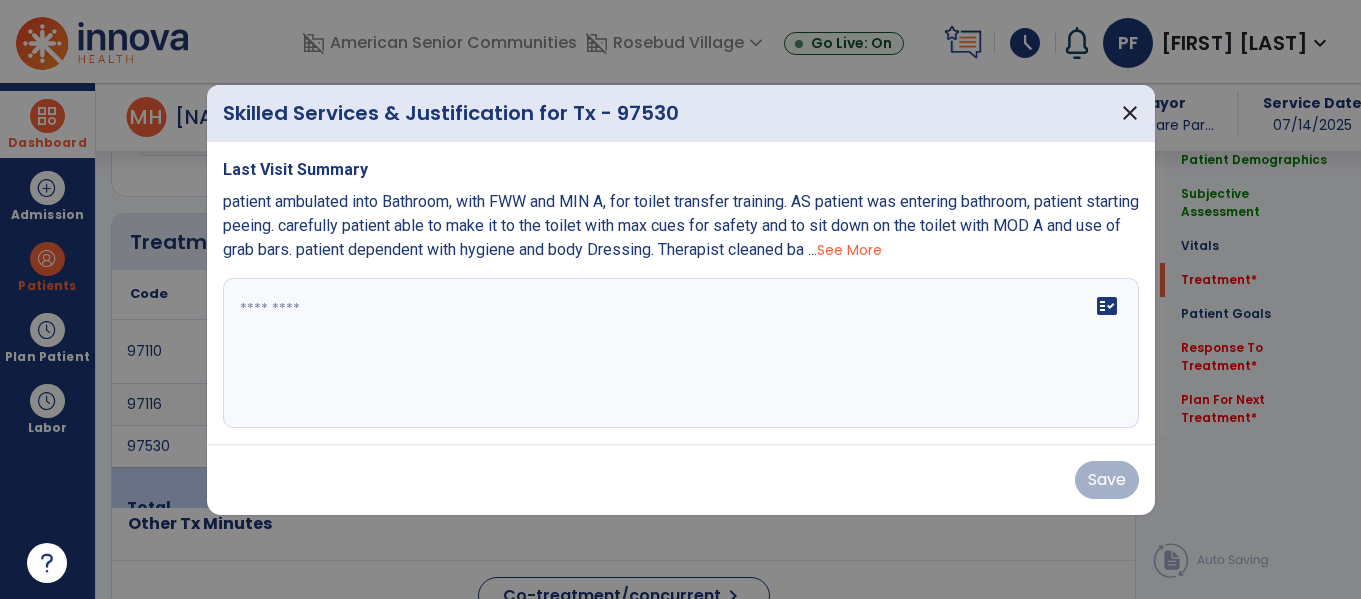click on "fact_check" at bounding box center [681, 353] 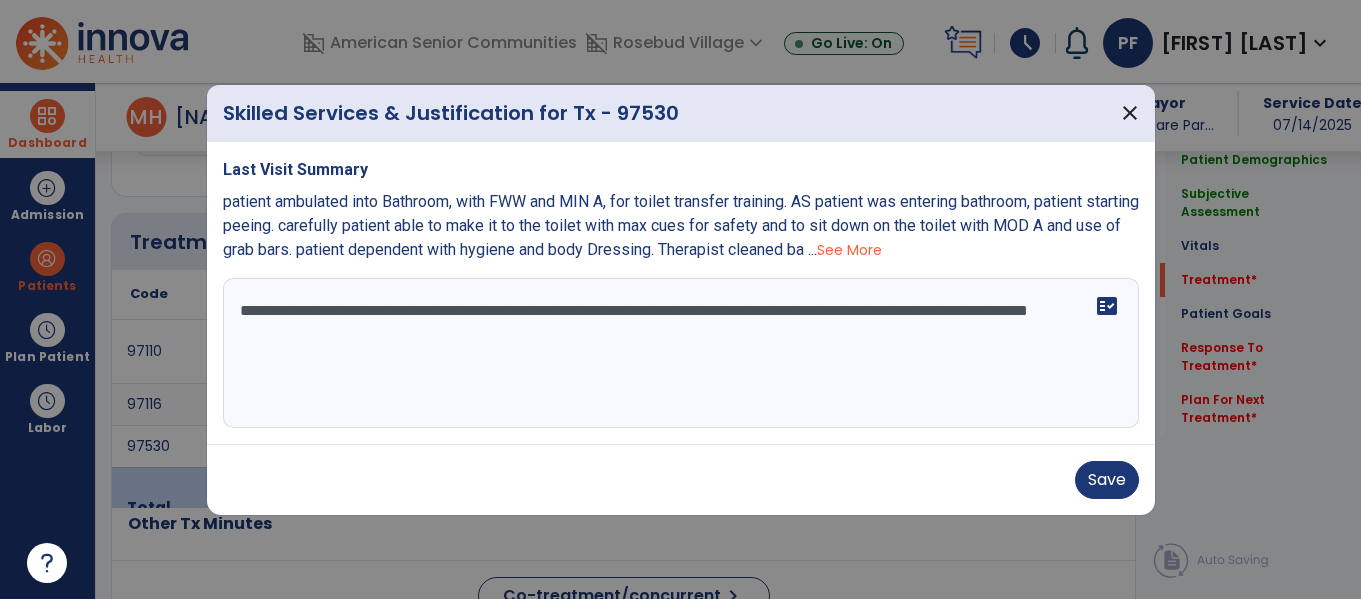 click on "**********" at bounding box center [681, 353] 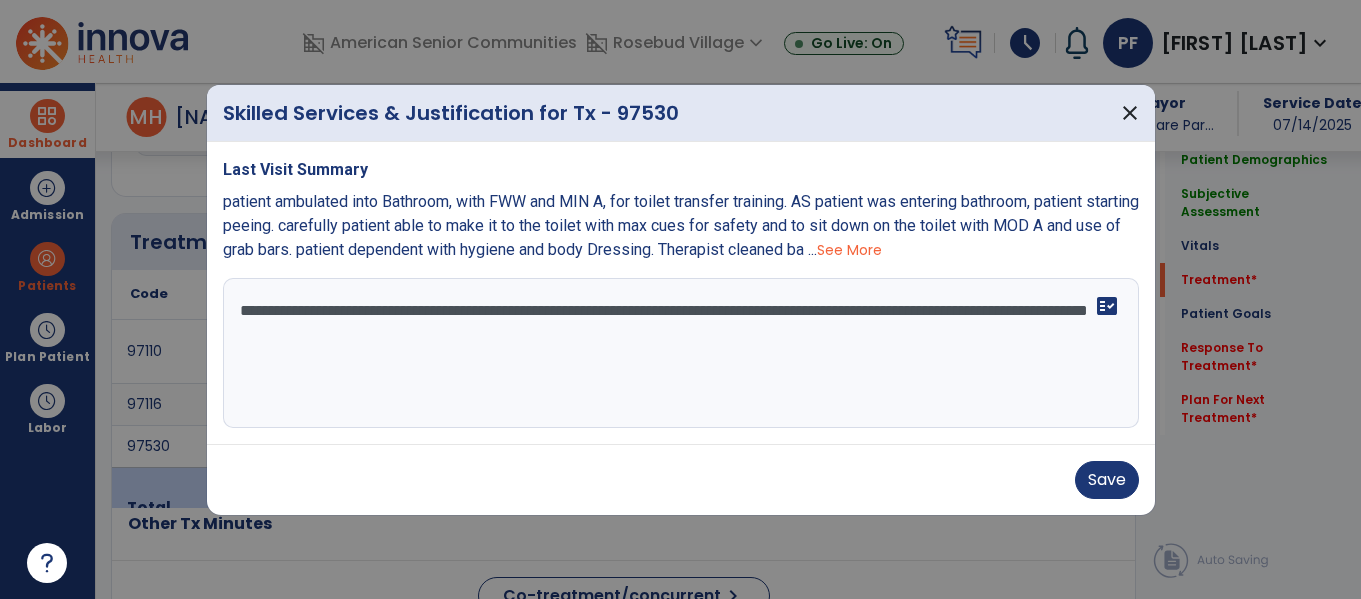 click on "**********" at bounding box center (681, 353) 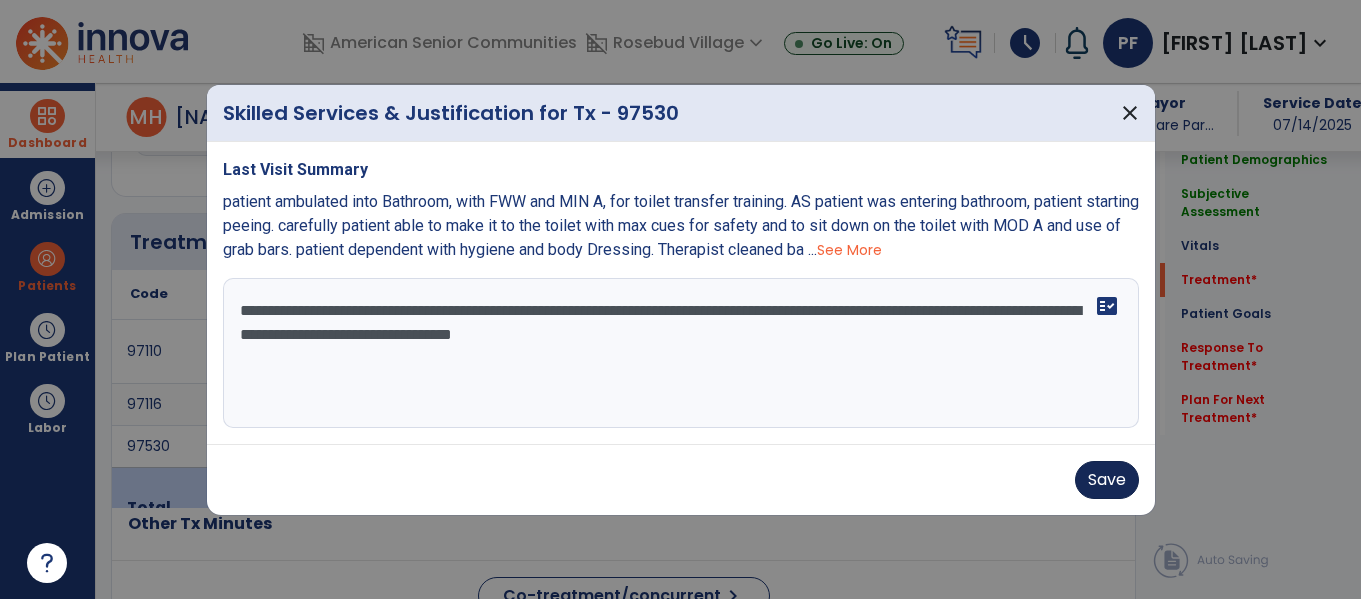 type on "**********" 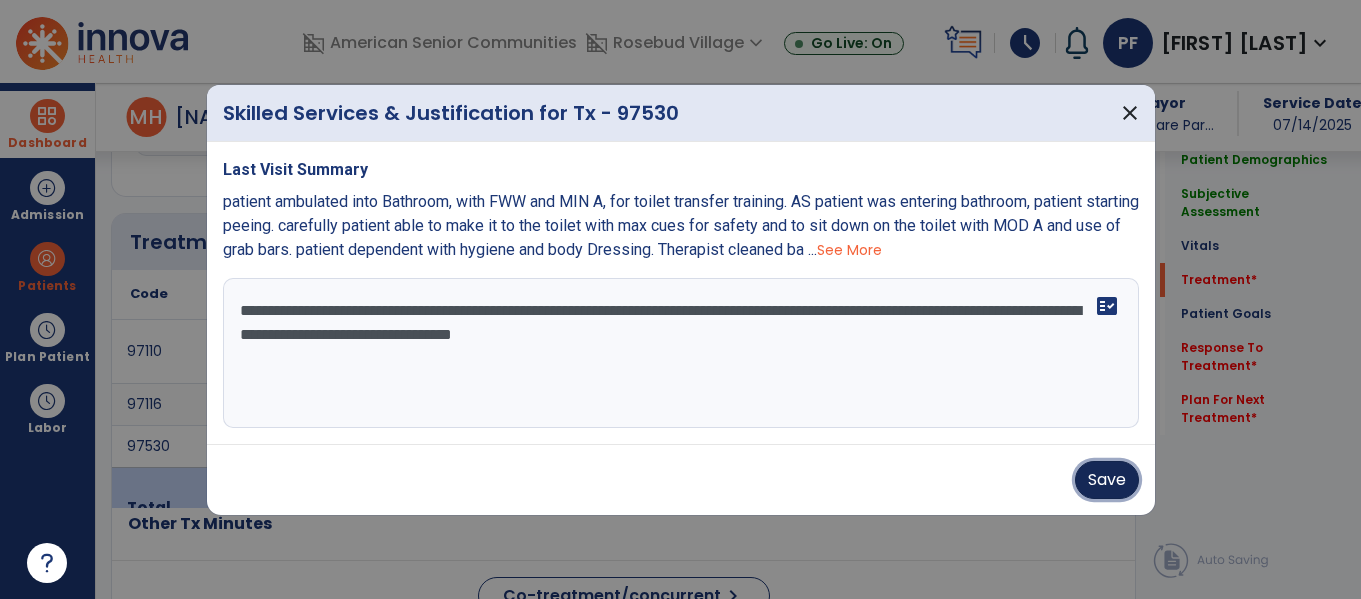 click on "Save" at bounding box center (1107, 480) 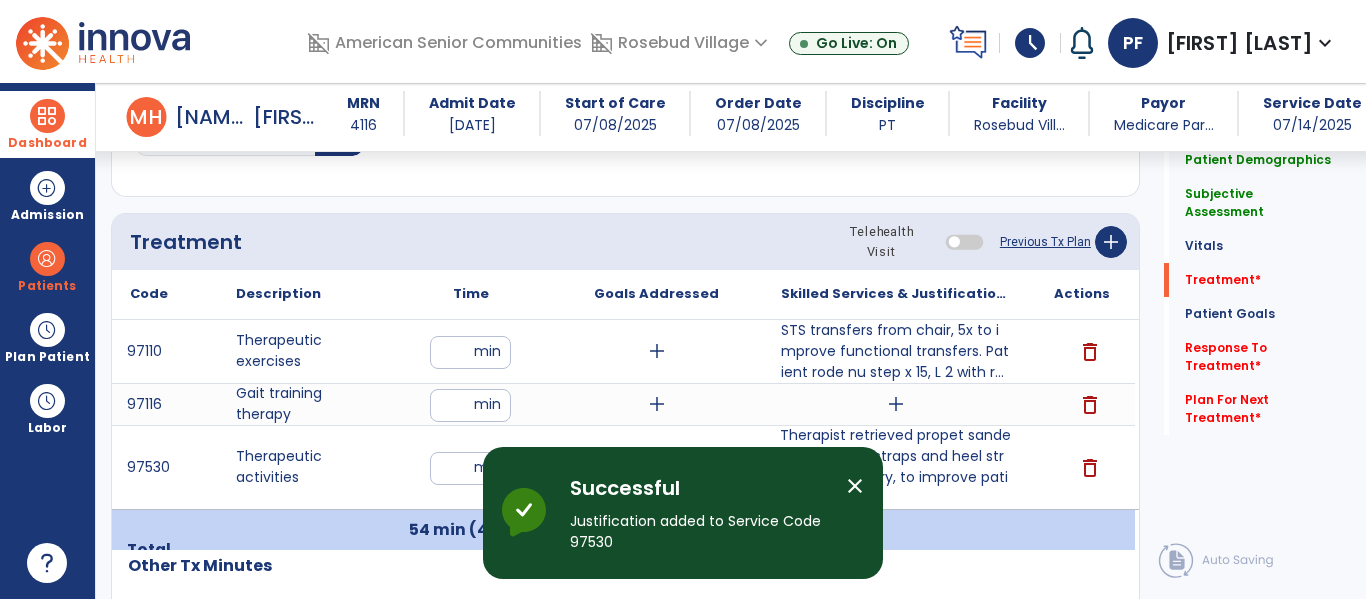 click on "close" at bounding box center [855, 486] 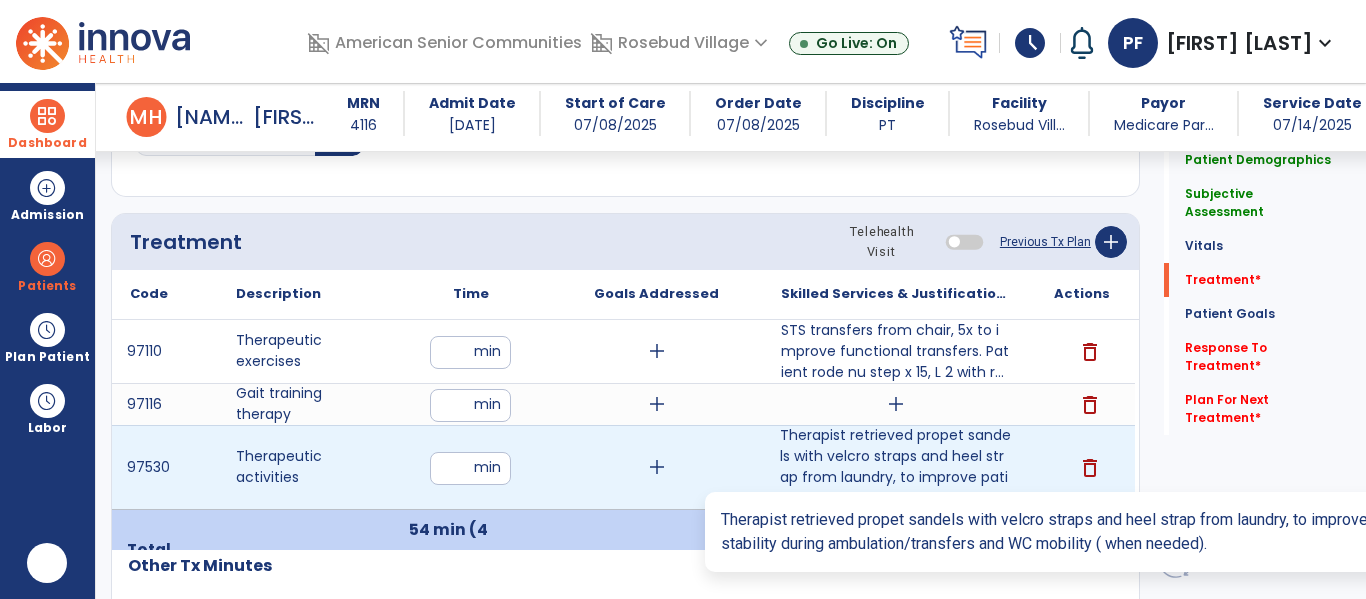 scroll, scrollTop: 0, scrollLeft: 0, axis: both 